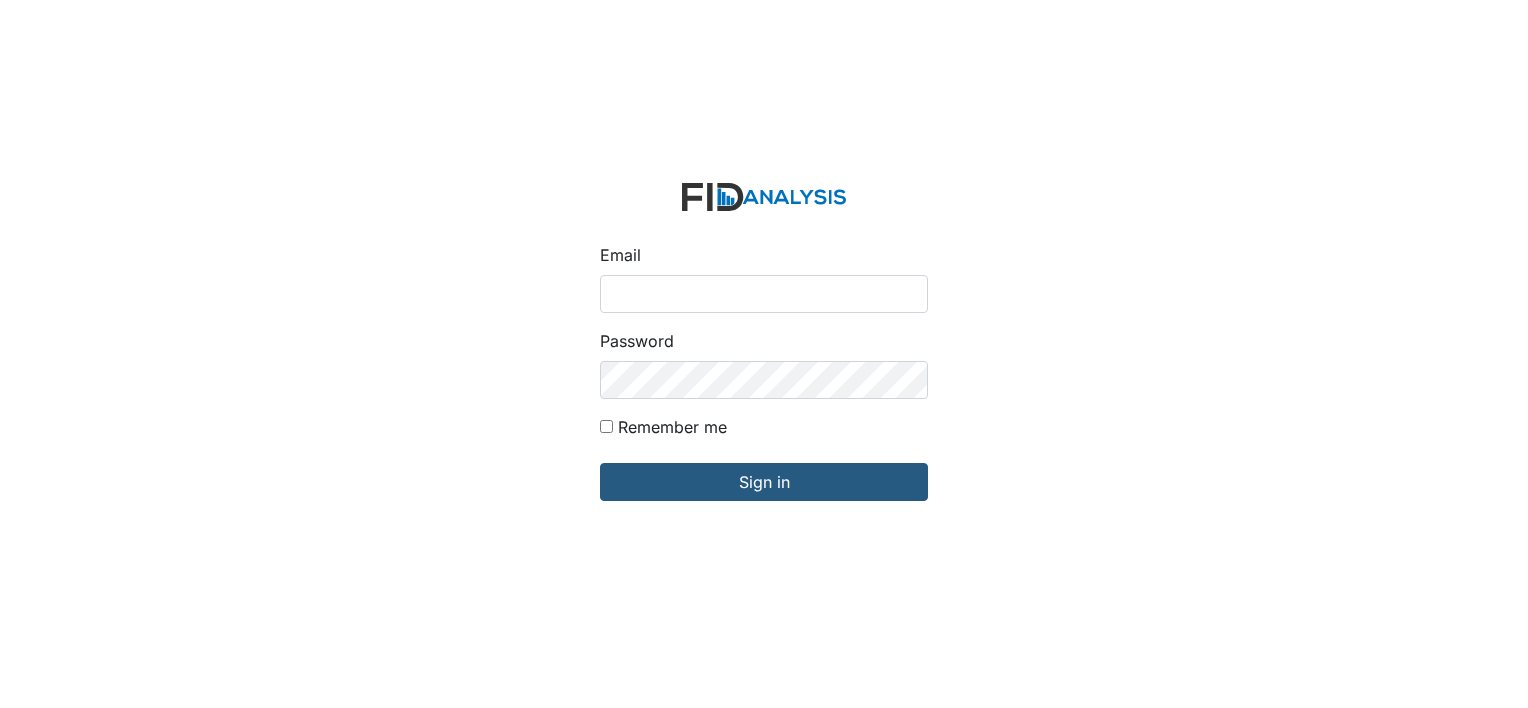 scroll, scrollTop: 0, scrollLeft: 0, axis: both 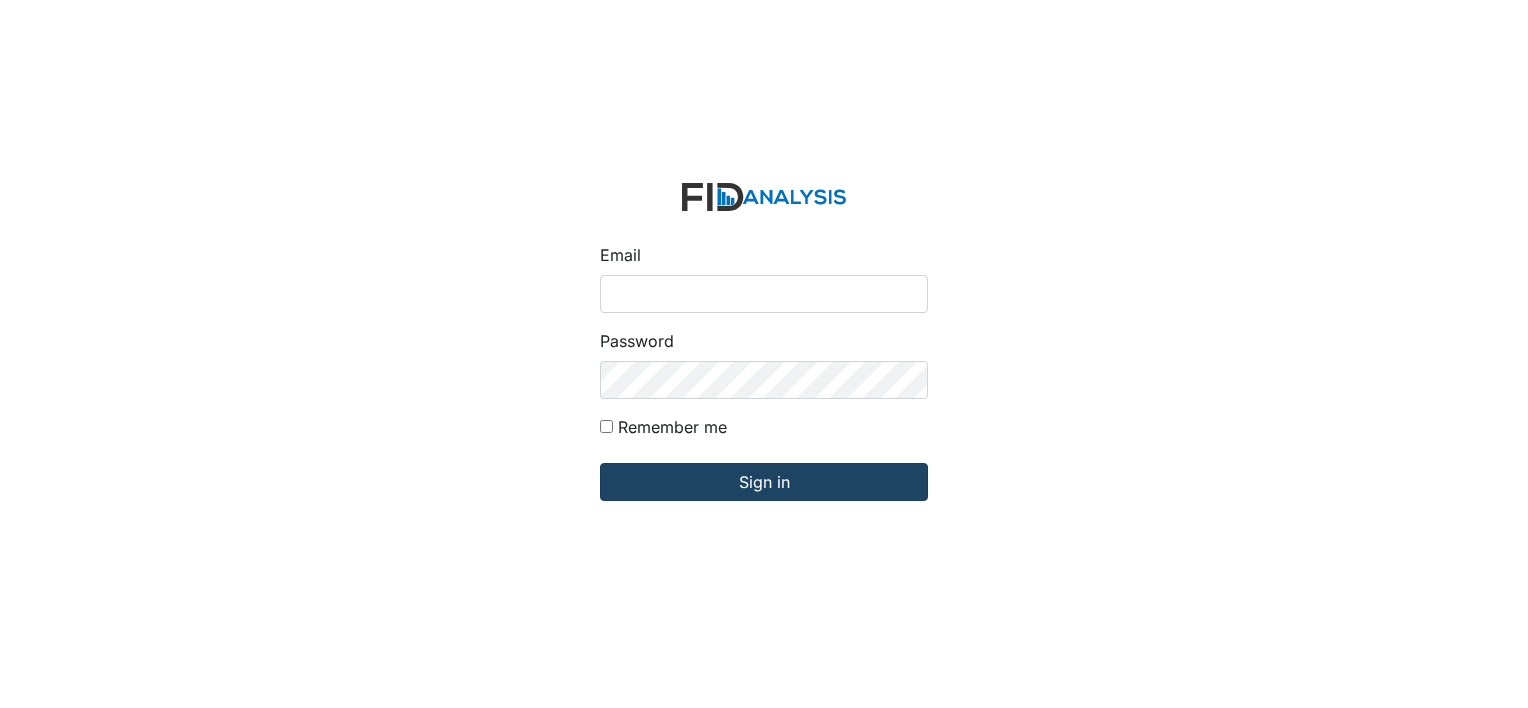 type on "[EMAIL_ADDRESS][DOMAIN_NAME]" 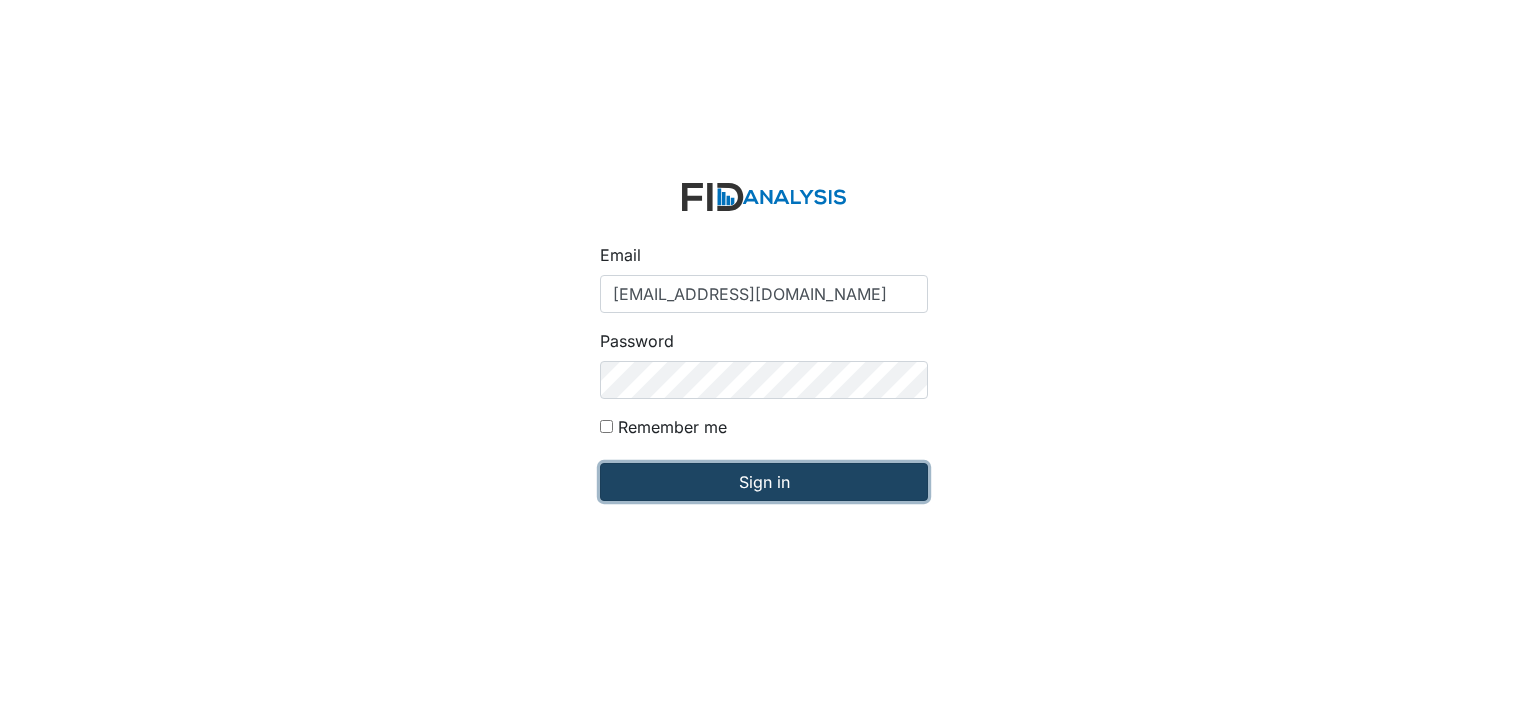 click on "Sign in" at bounding box center [764, 482] 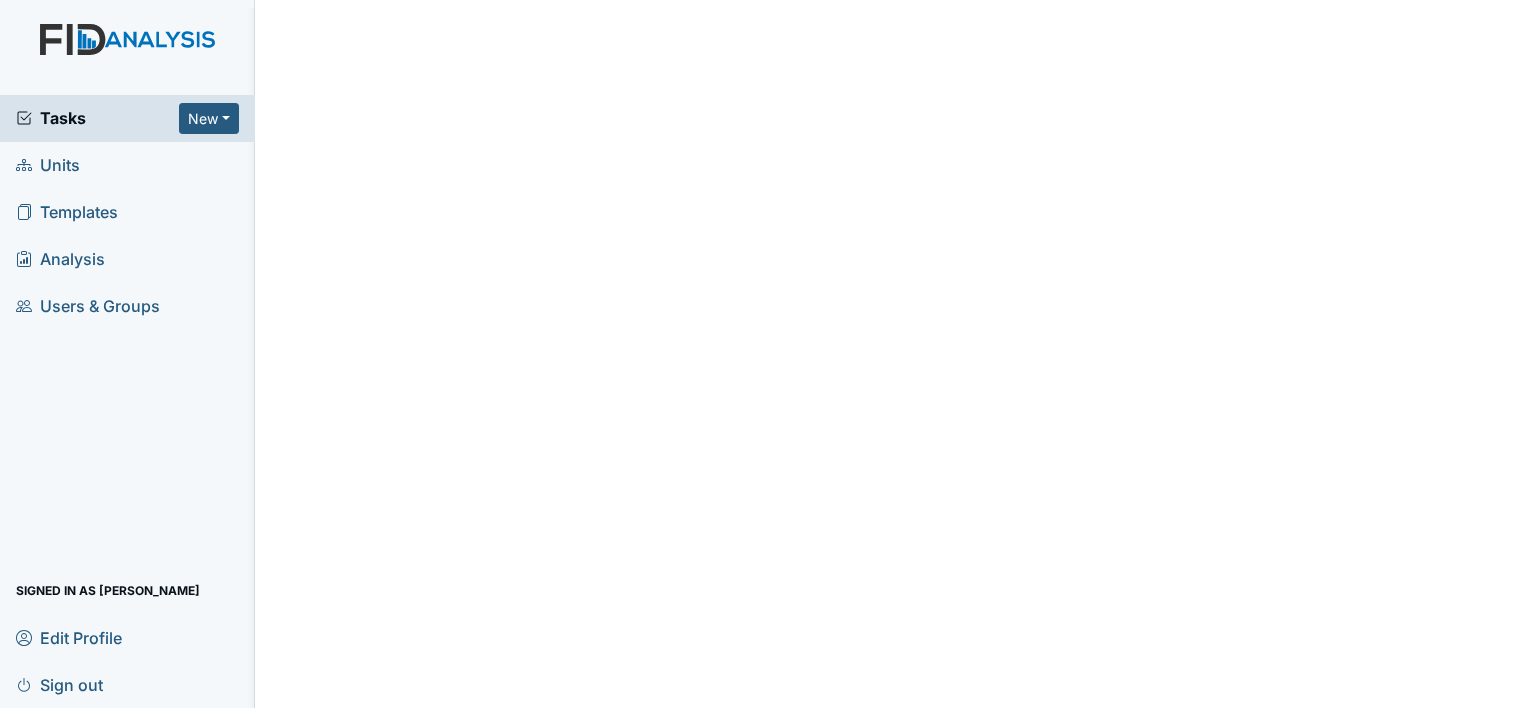 scroll, scrollTop: 0, scrollLeft: 0, axis: both 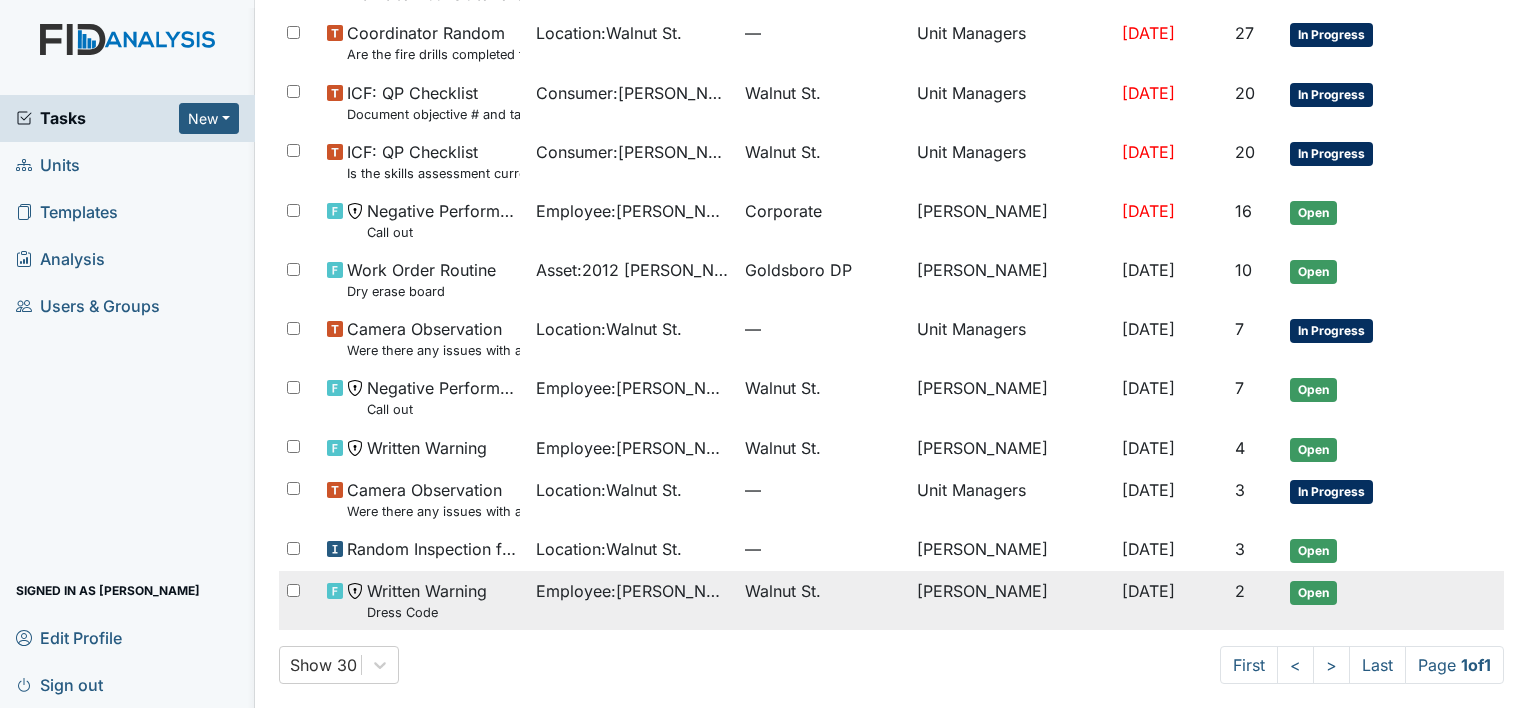 click at bounding box center (293, 590) 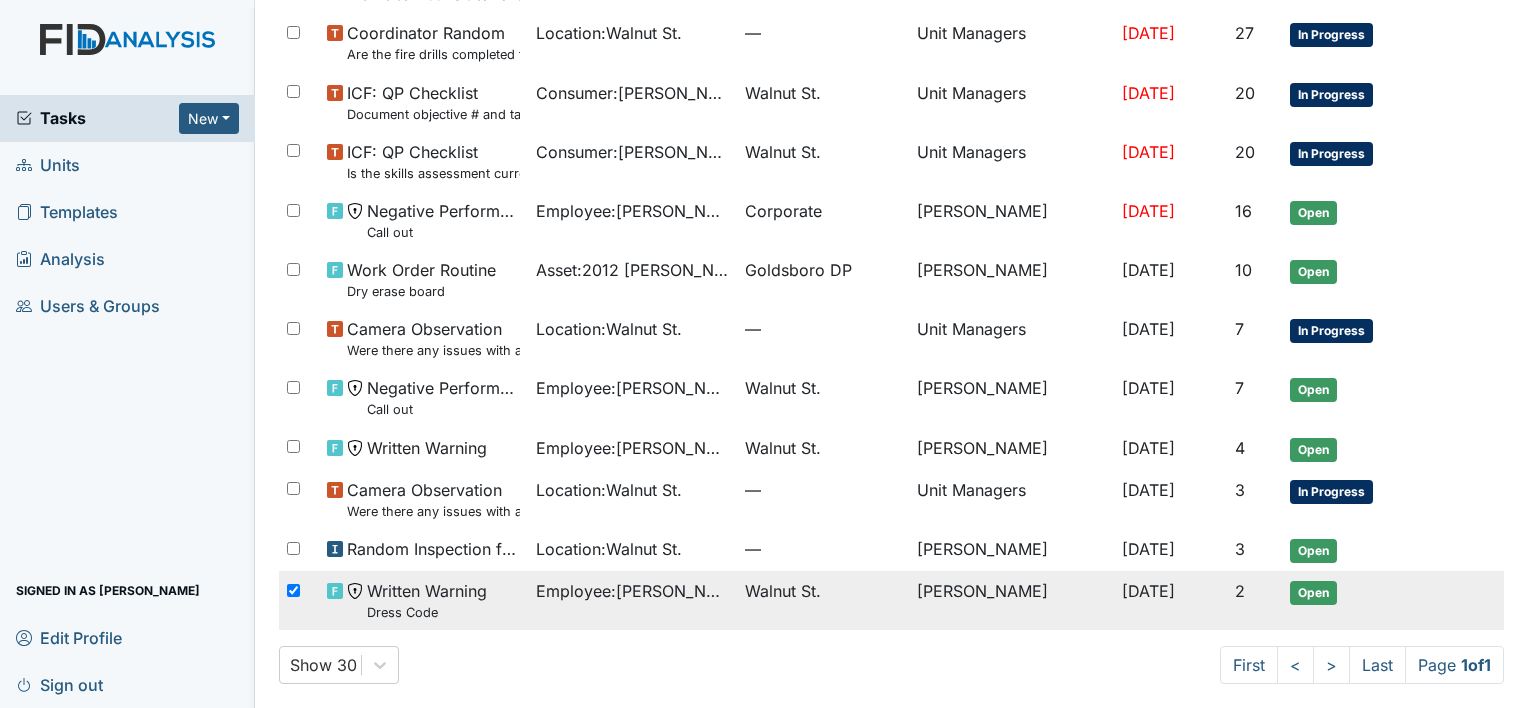 checkbox on "true" 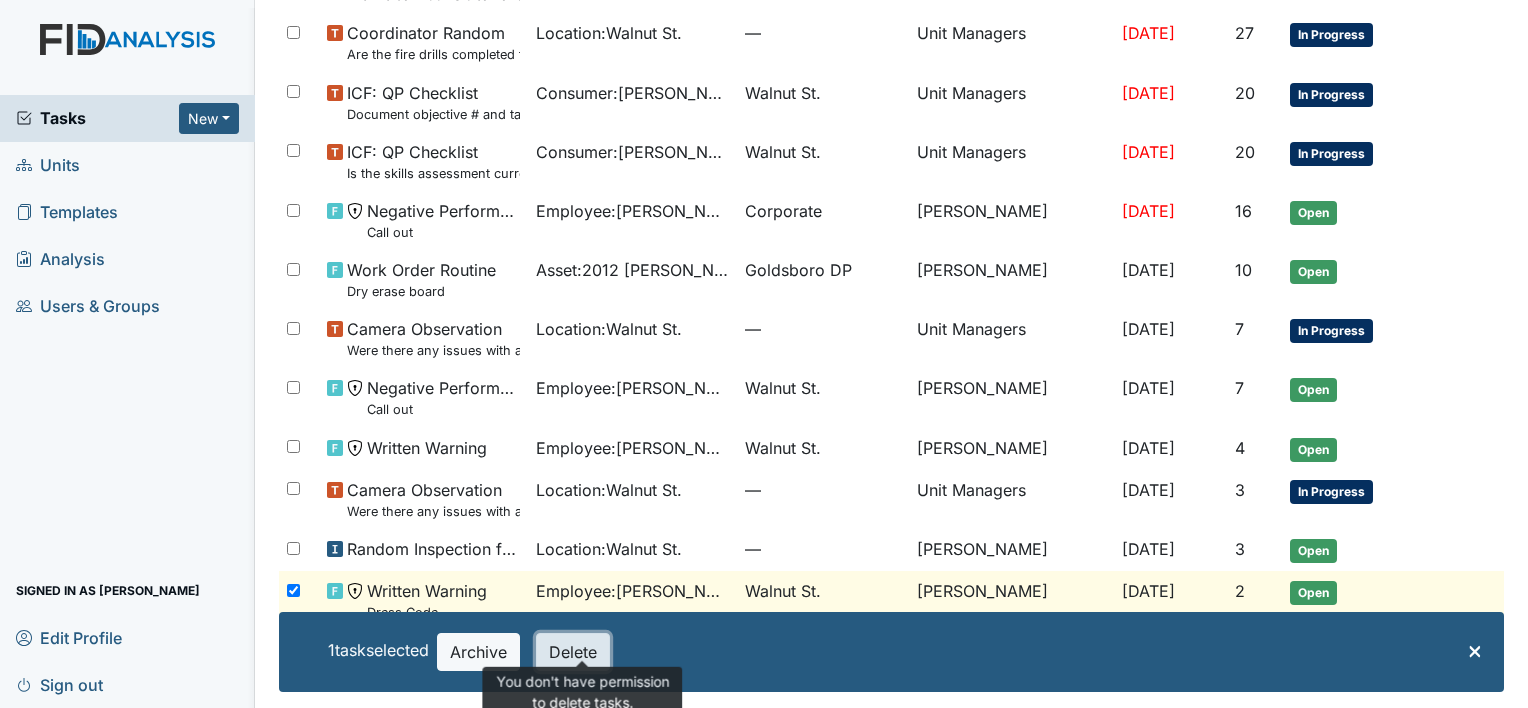 click on "Delete" at bounding box center (573, 652) 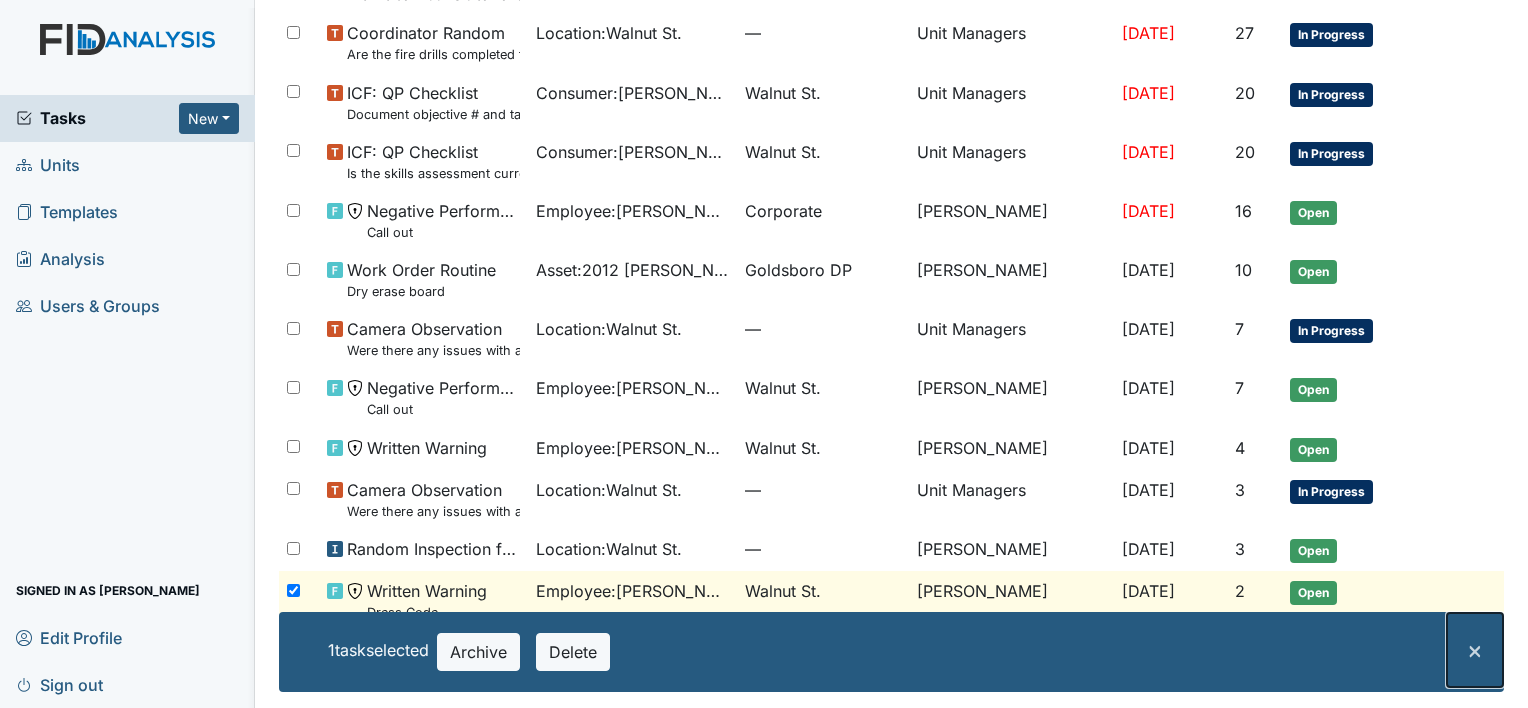 click on "×" at bounding box center (1475, 649) 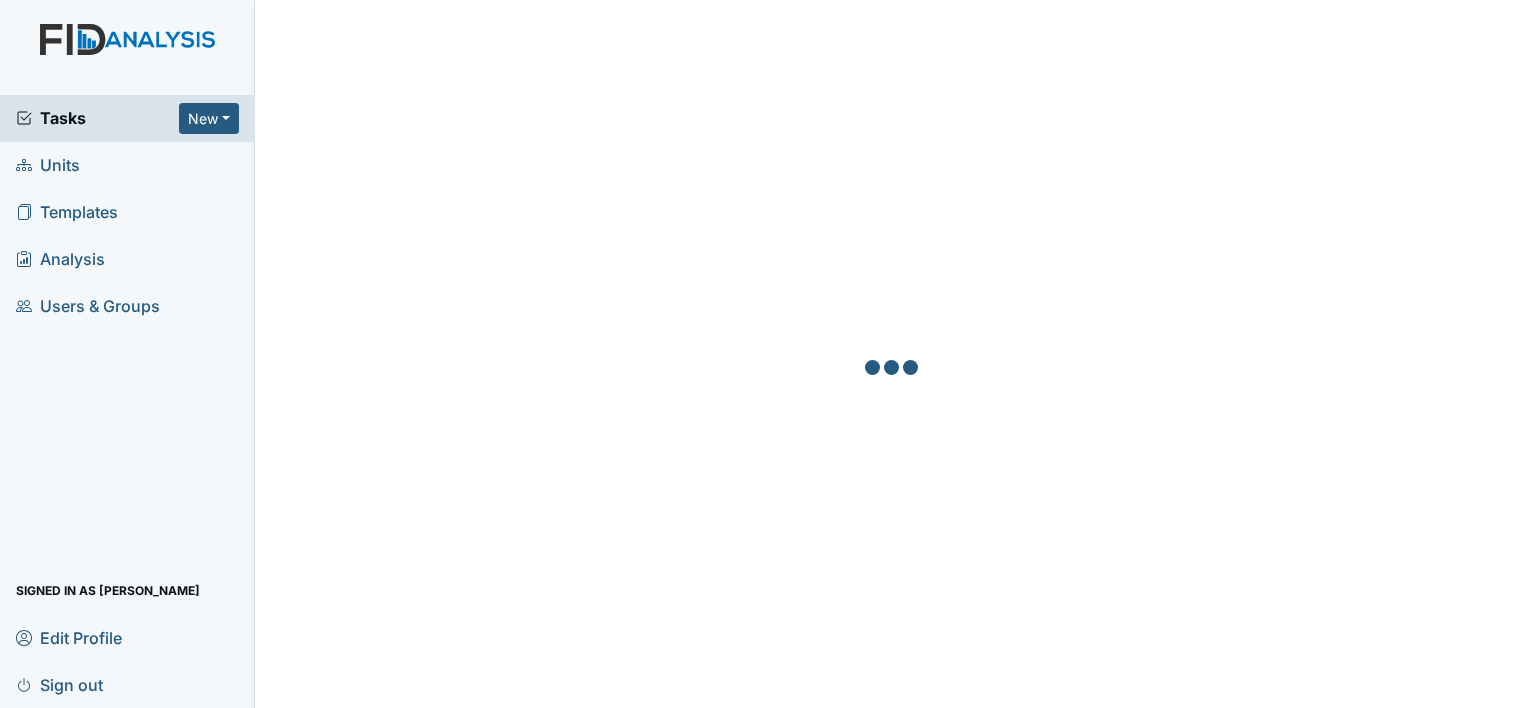 scroll, scrollTop: 0, scrollLeft: 0, axis: both 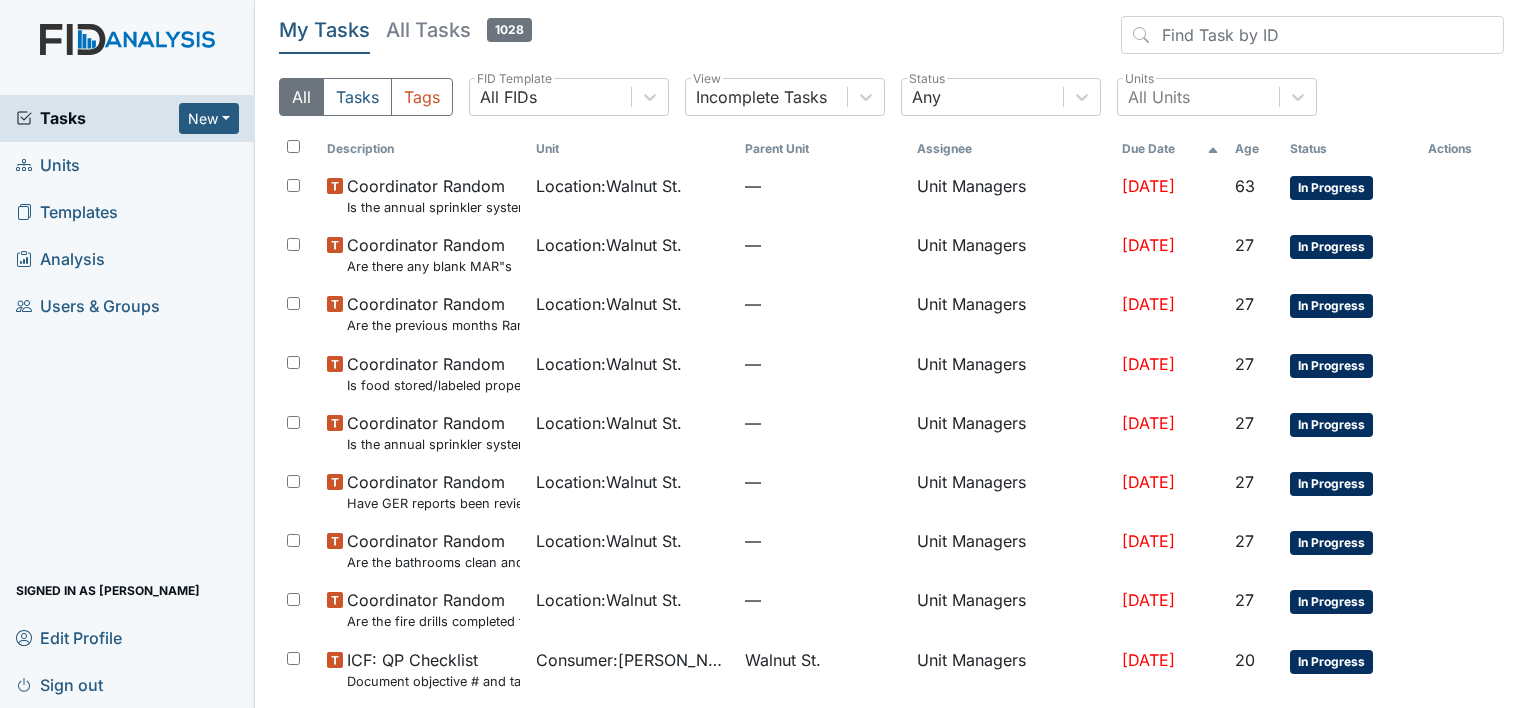 click on "Units" at bounding box center (48, 165) 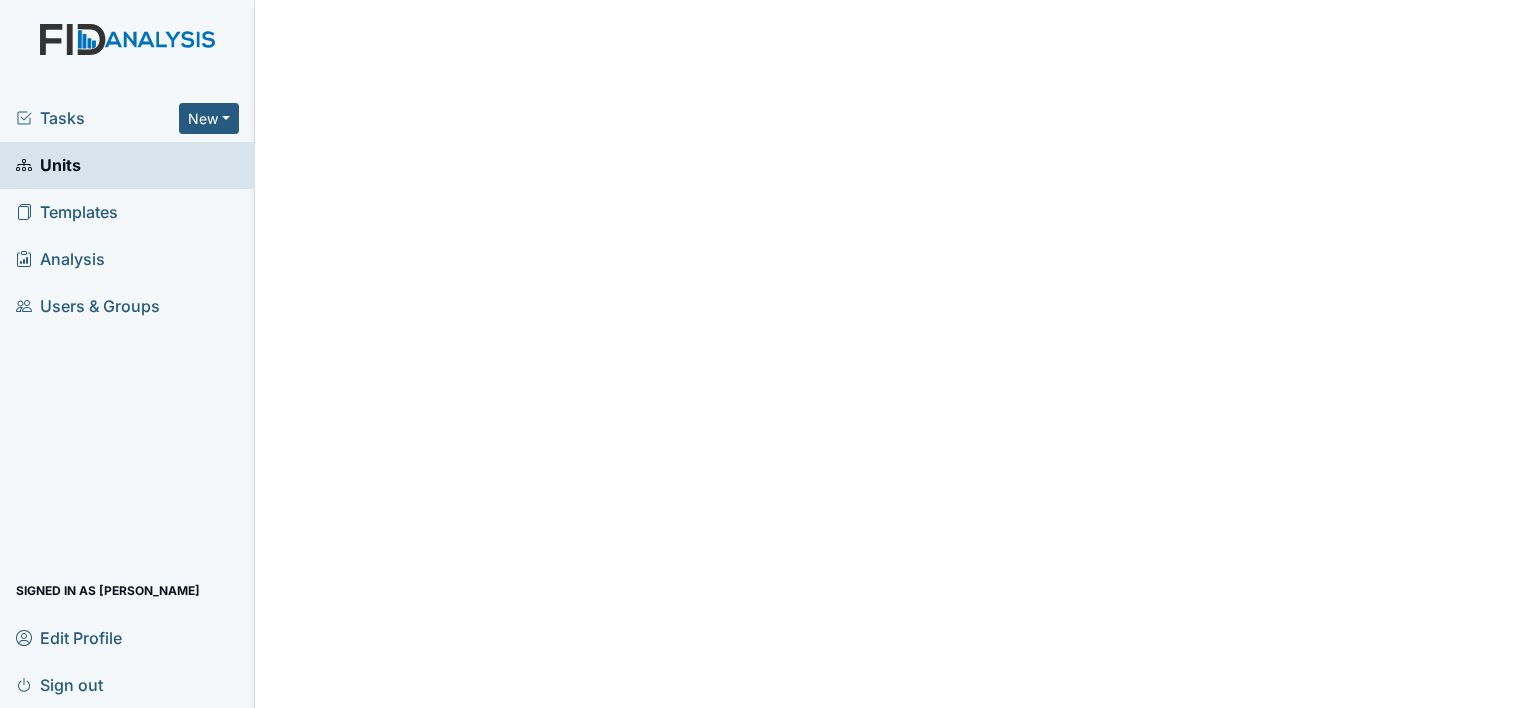 scroll, scrollTop: 0, scrollLeft: 0, axis: both 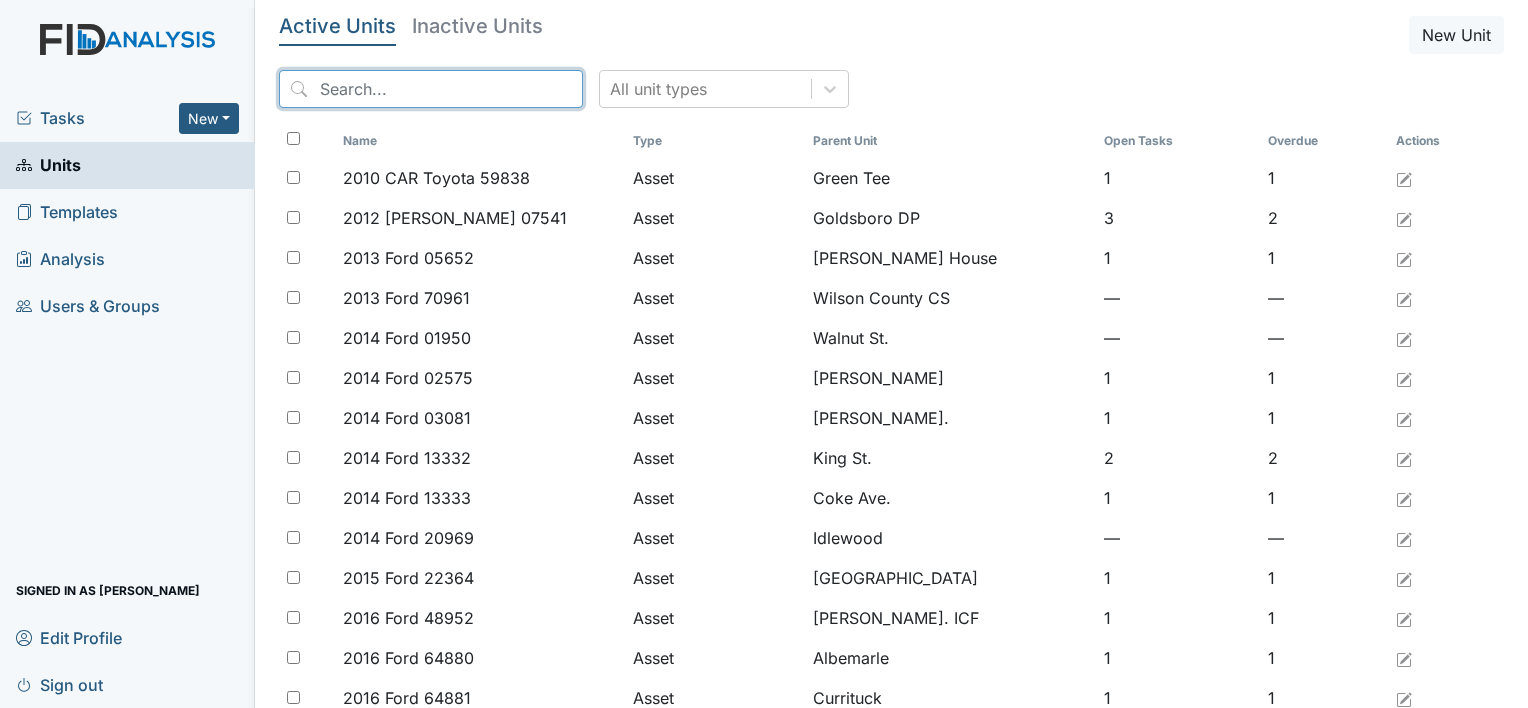 click at bounding box center (431, 89) 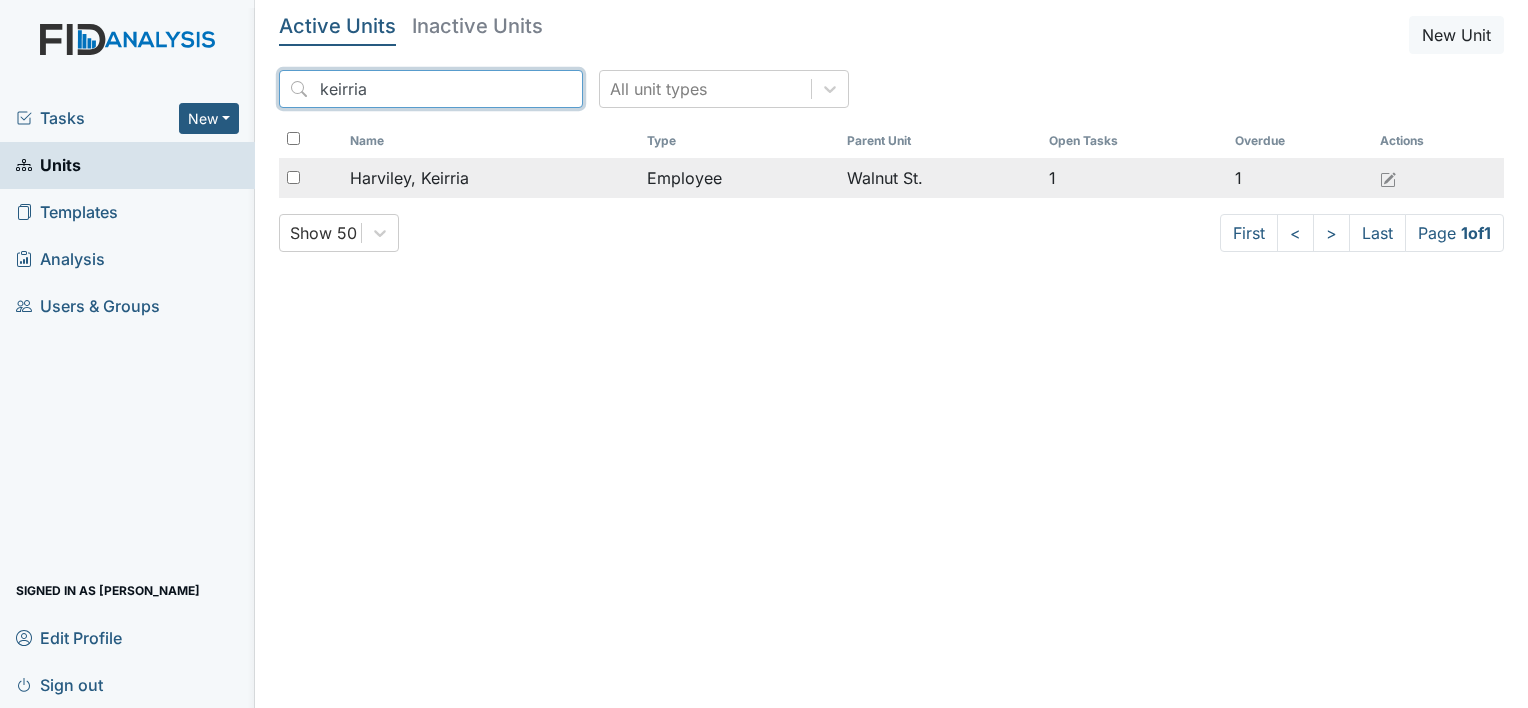 type on "keirria" 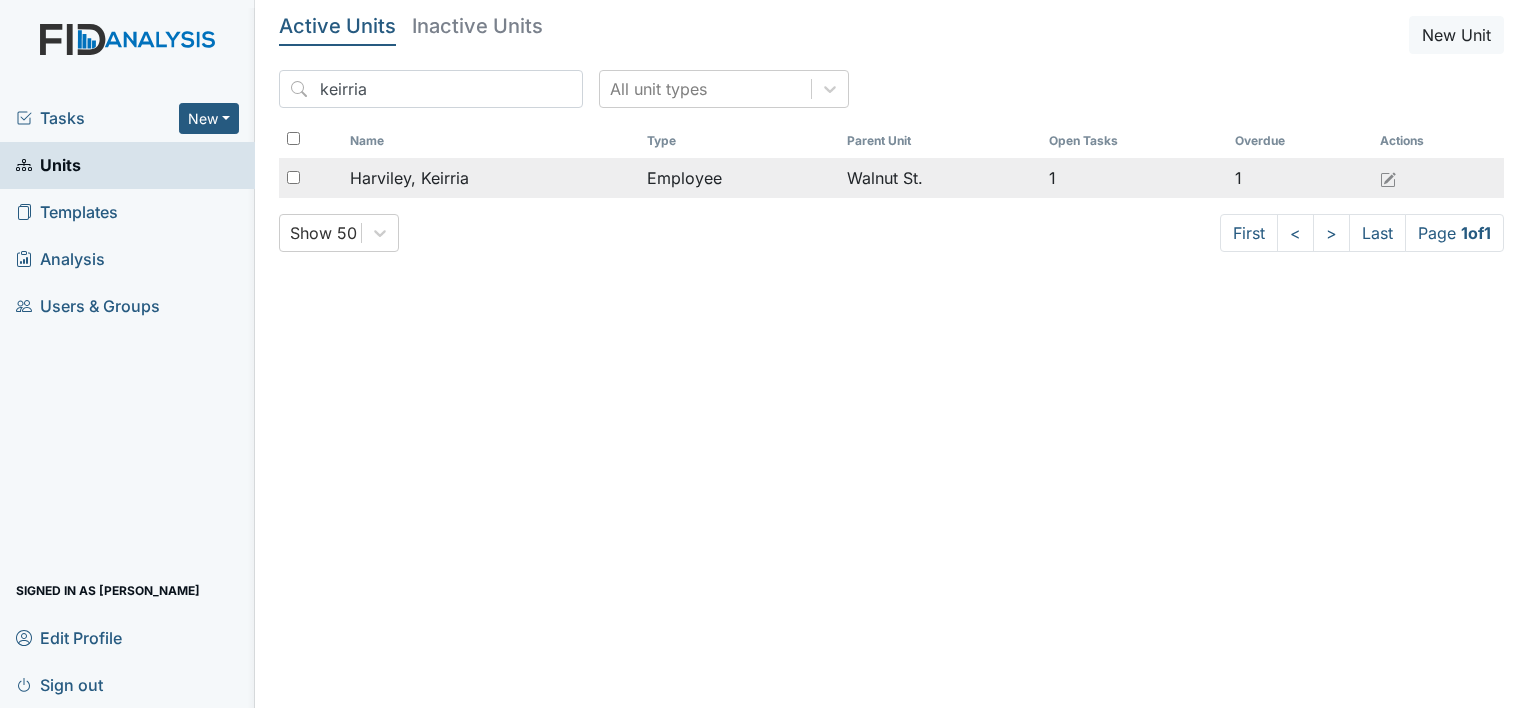 click on "Harviley, Keirria" at bounding box center (409, 178) 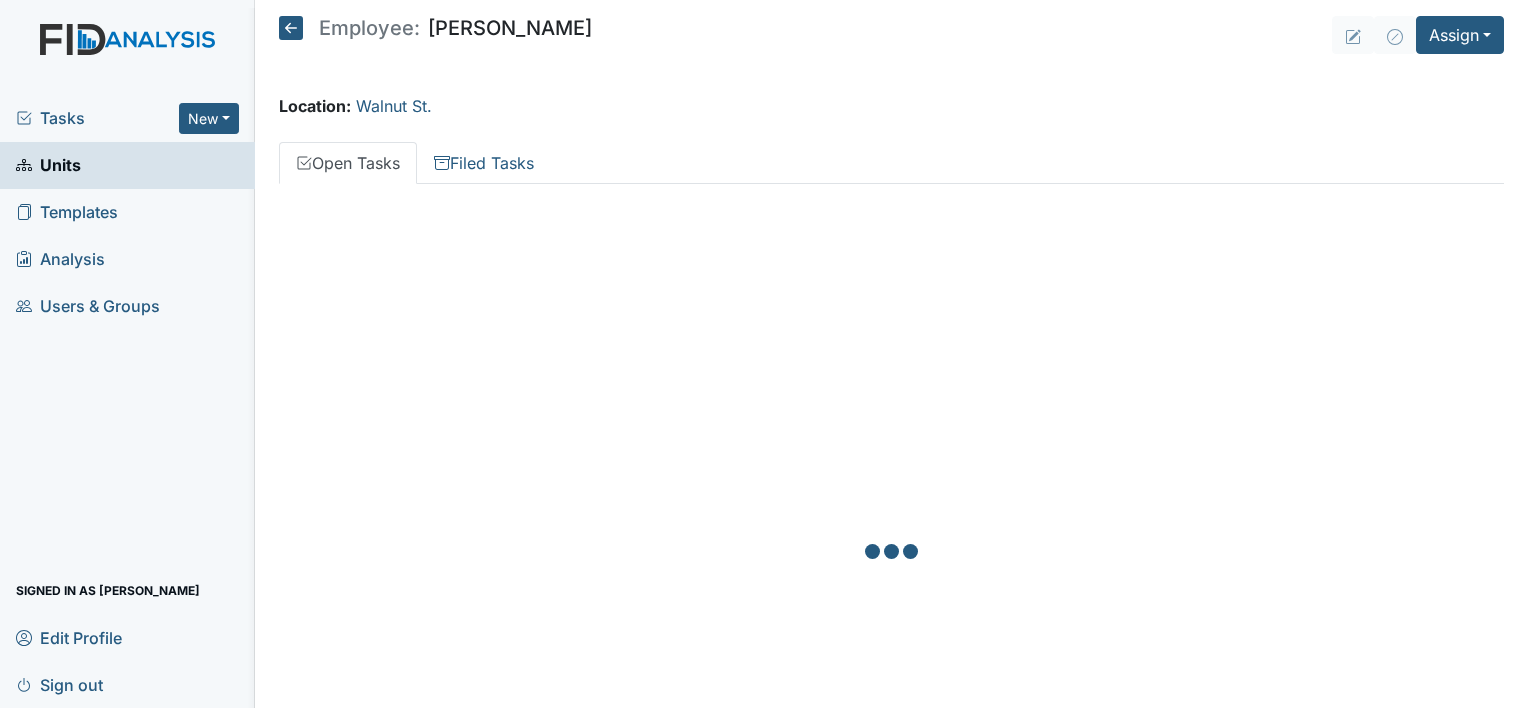scroll, scrollTop: 0, scrollLeft: 0, axis: both 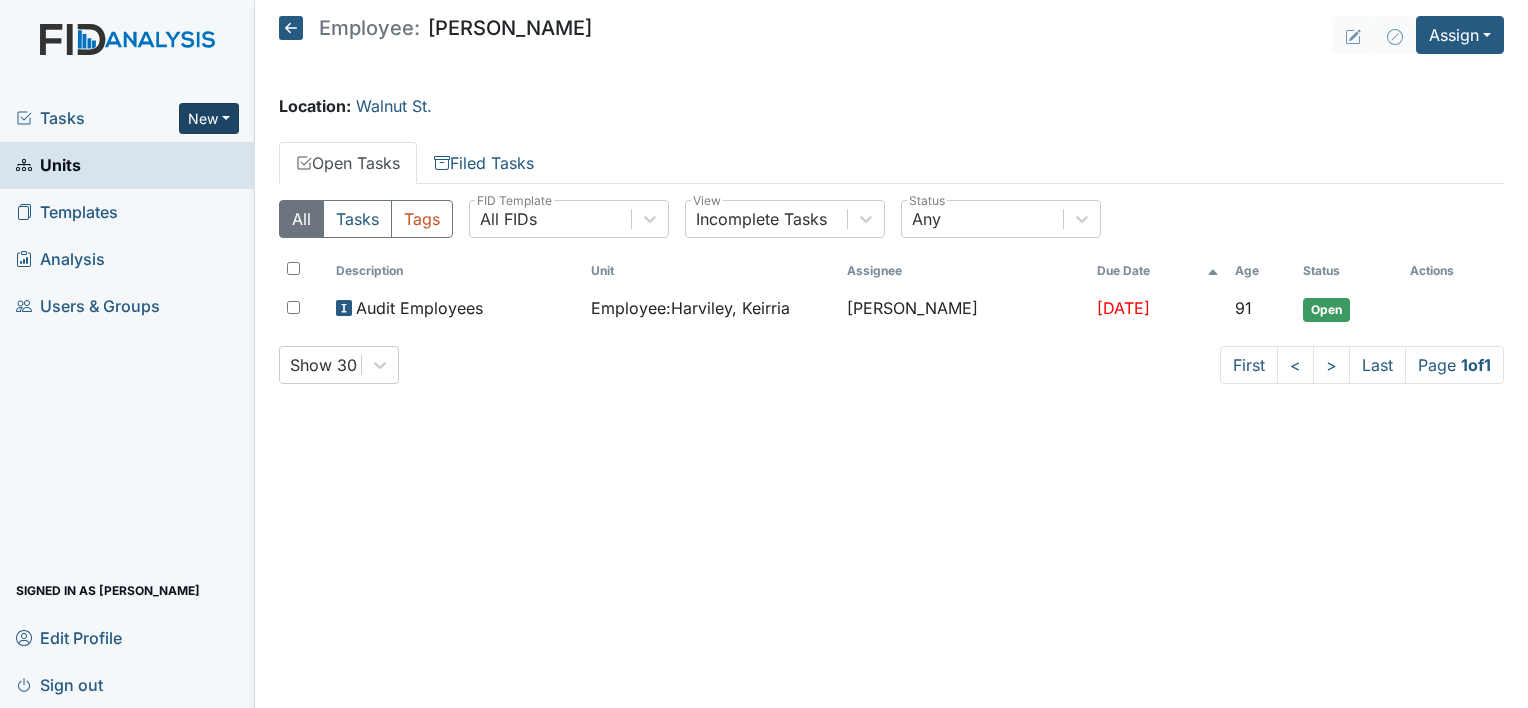 click on "New" at bounding box center (209, 118) 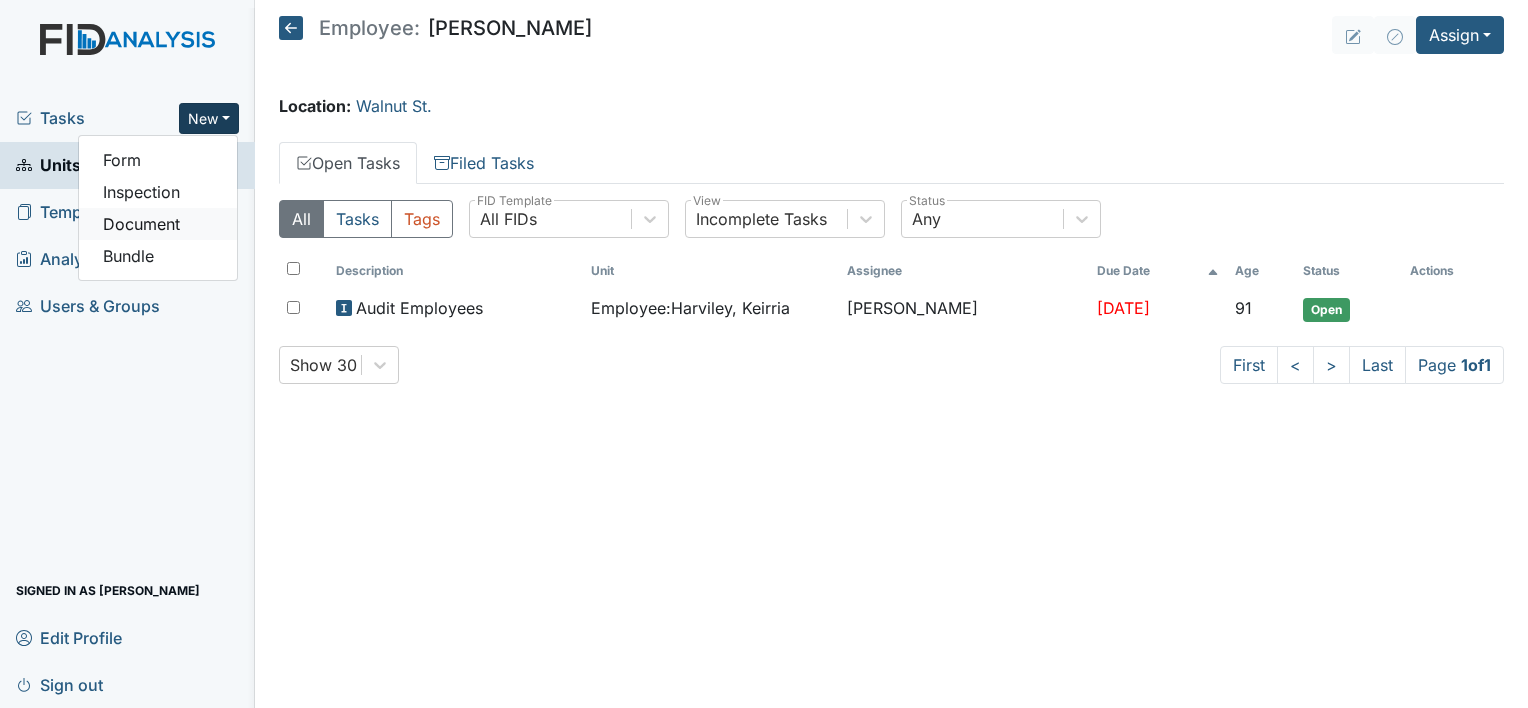 click on "Document" at bounding box center (158, 224) 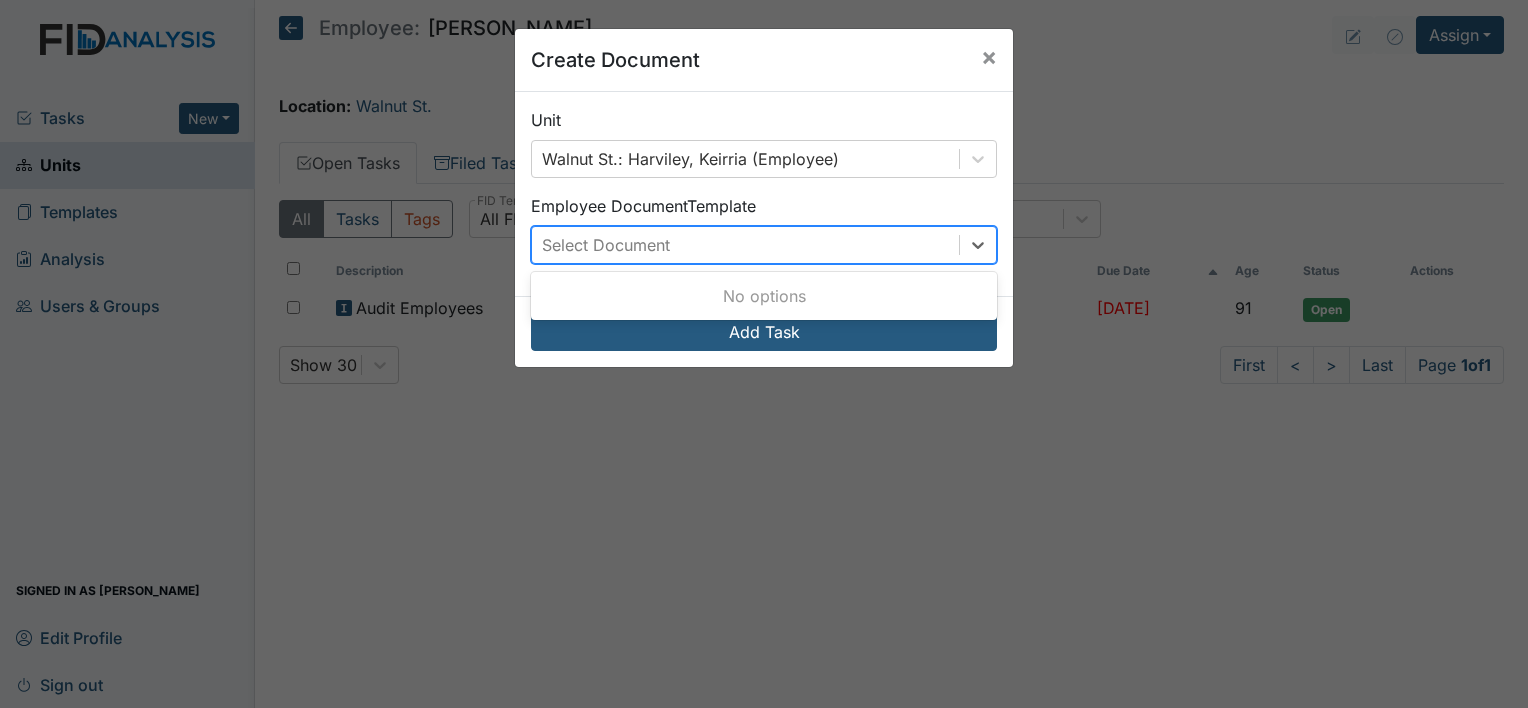 click on "Select Document" at bounding box center (606, 245) 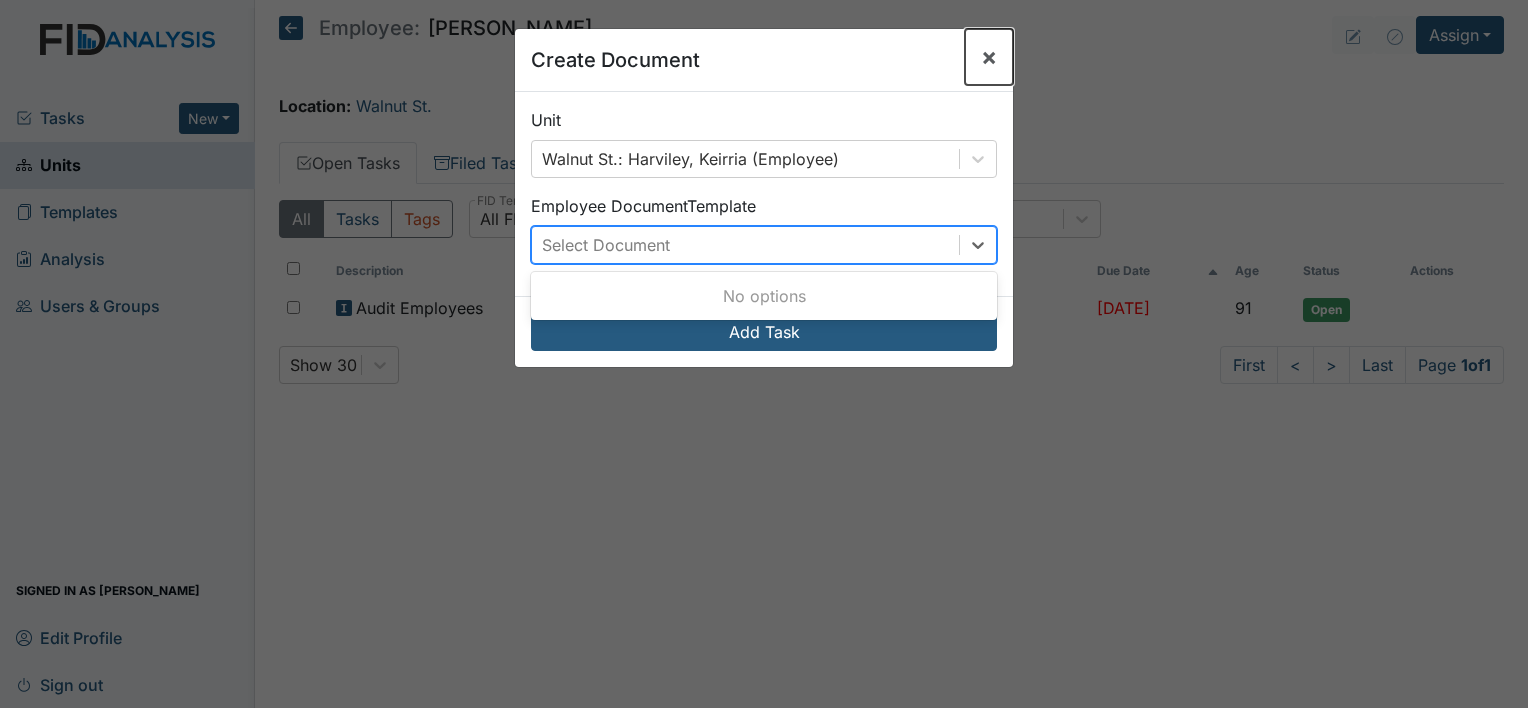 click on "×" at bounding box center [989, 56] 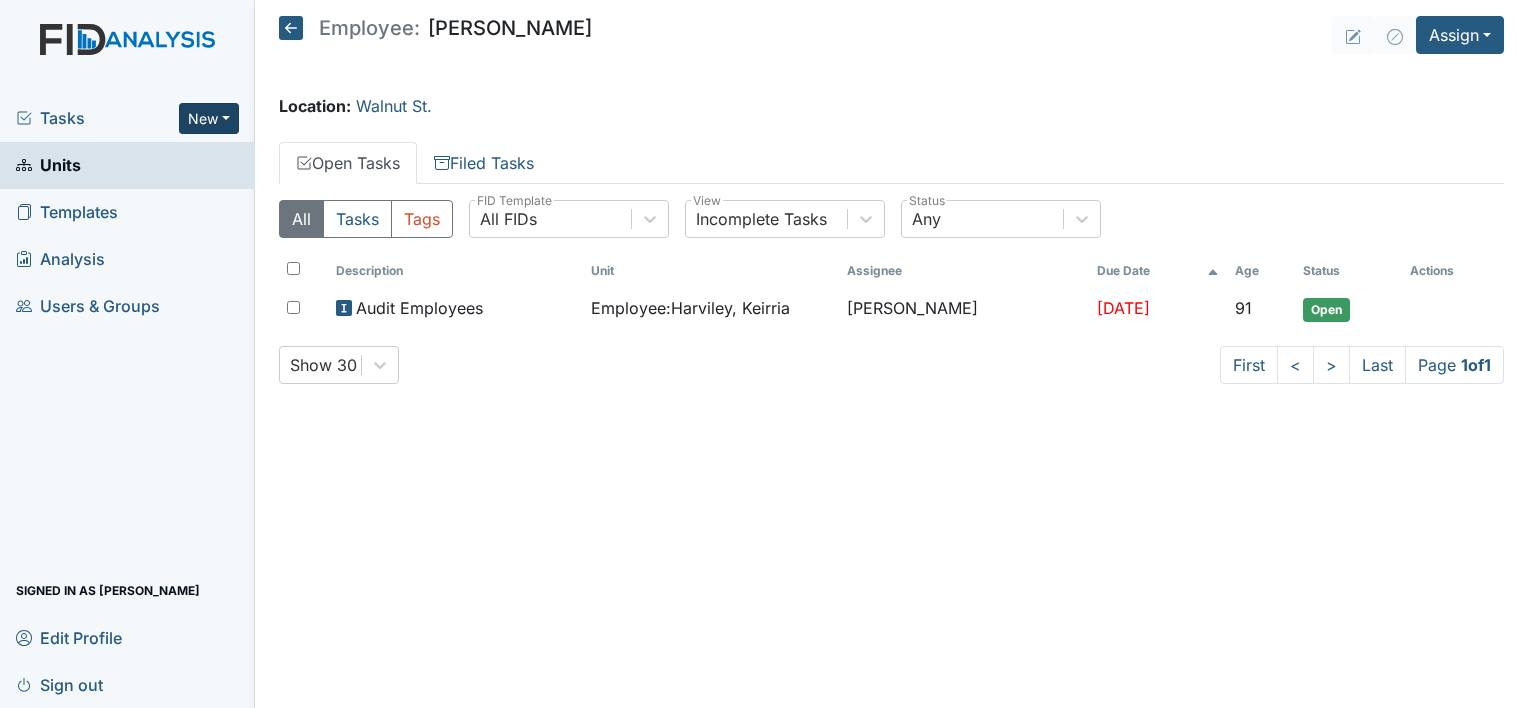 click on "New" at bounding box center (209, 118) 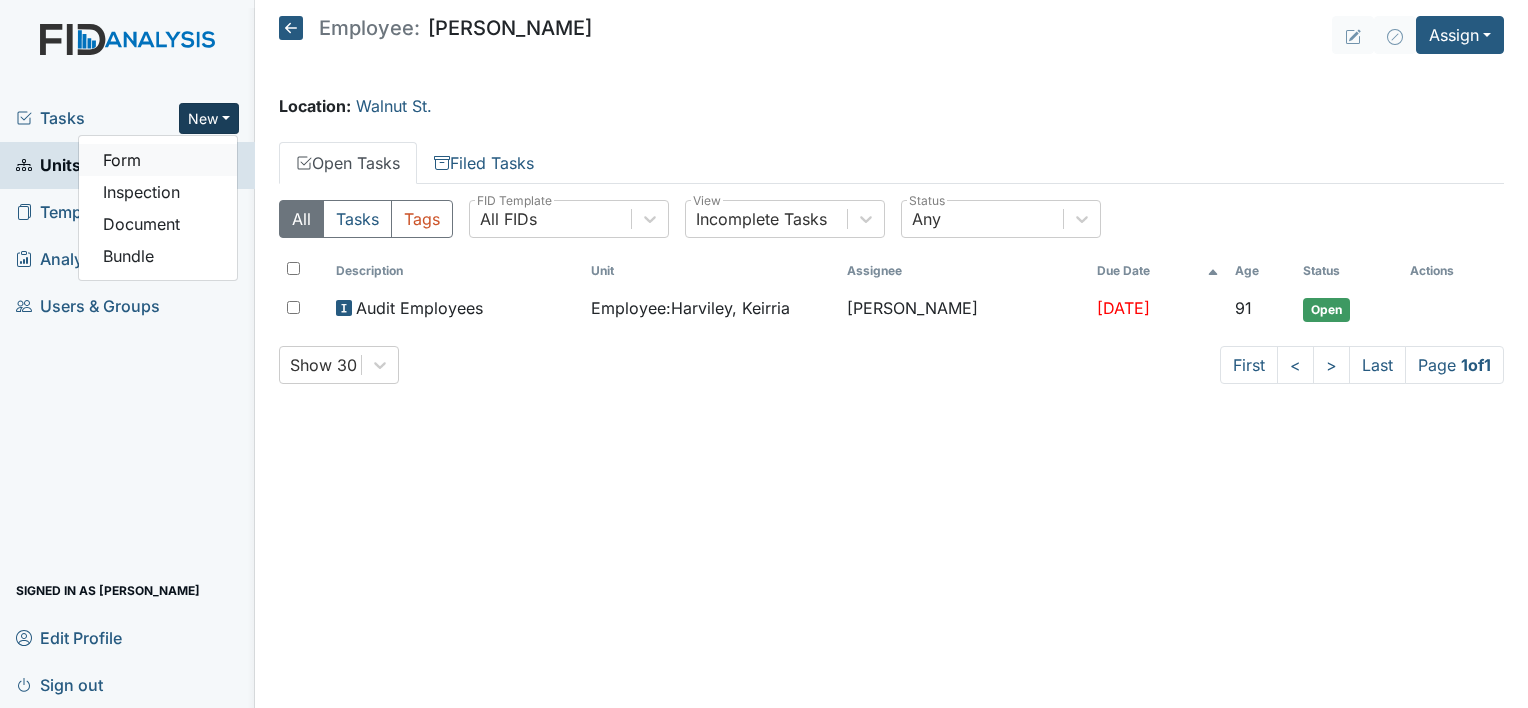click on "Form" at bounding box center (158, 160) 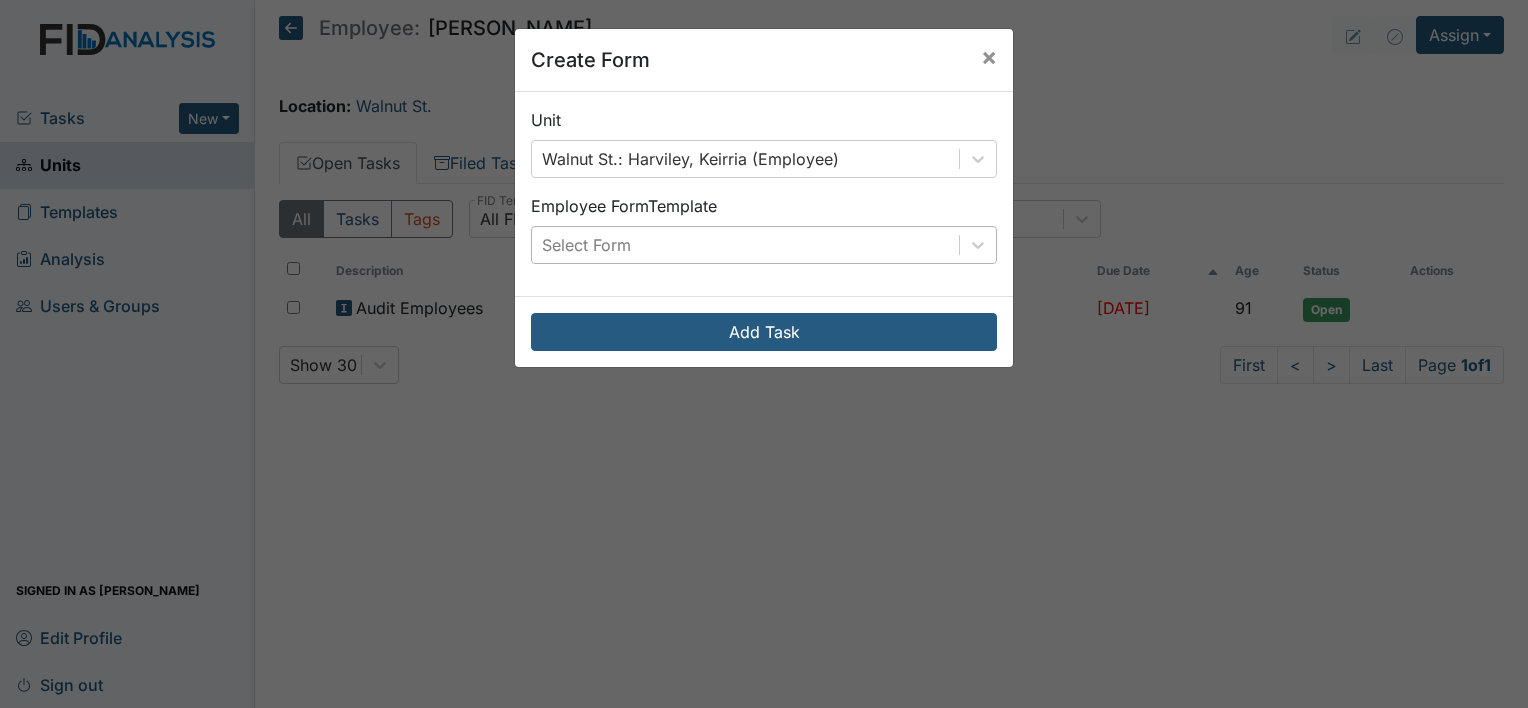 click on "Select Form" at bounding box center [586, 245] 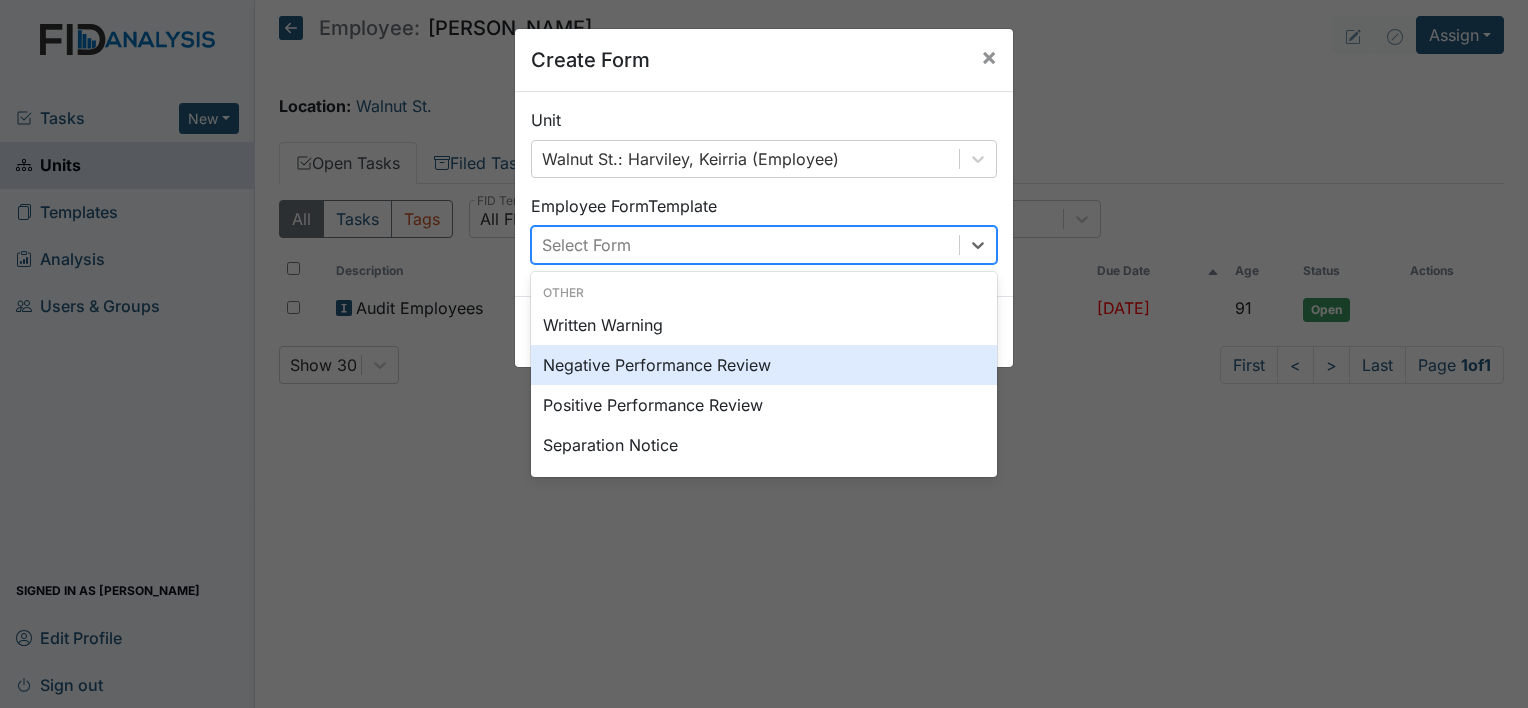 click on "Negative Performance Review" at bounding box center (764, 365) 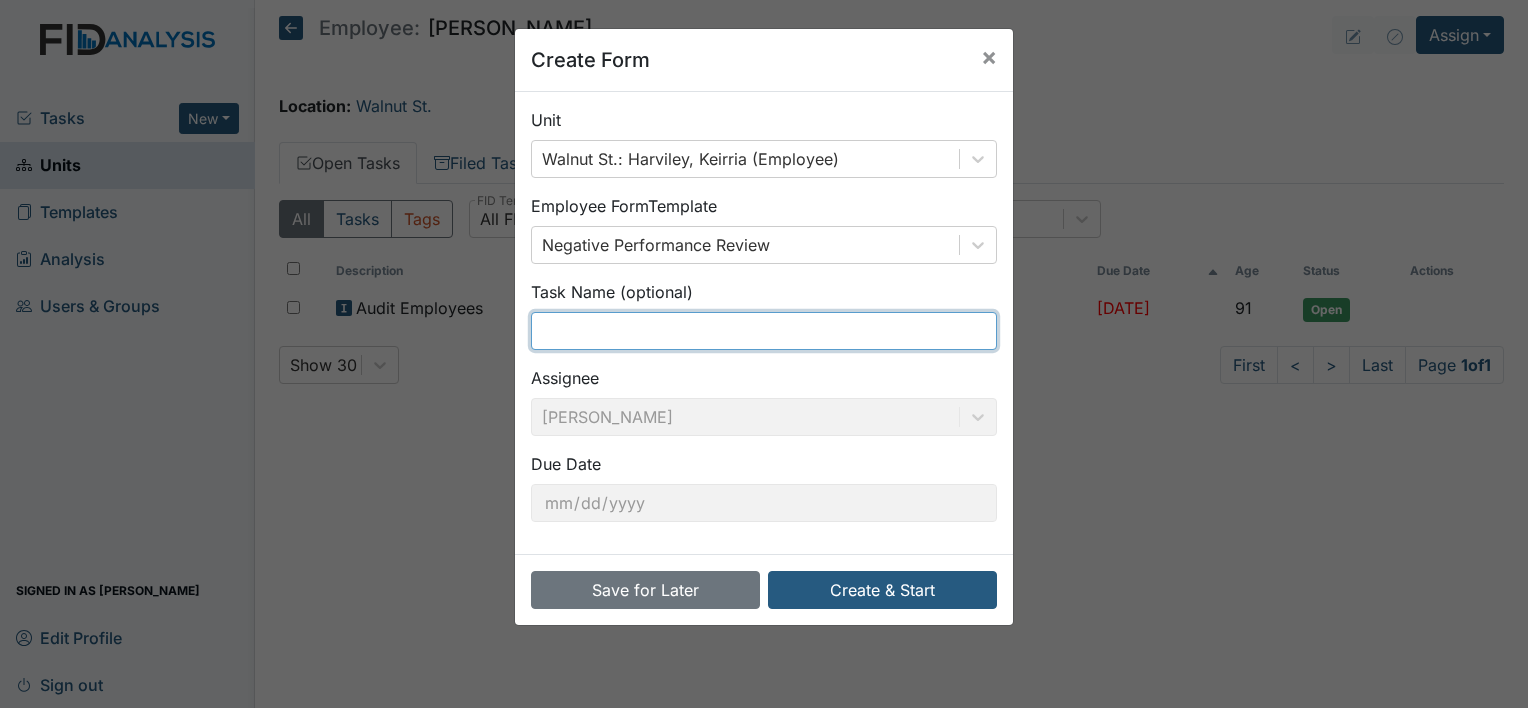 click at bounding box center (764, 331) 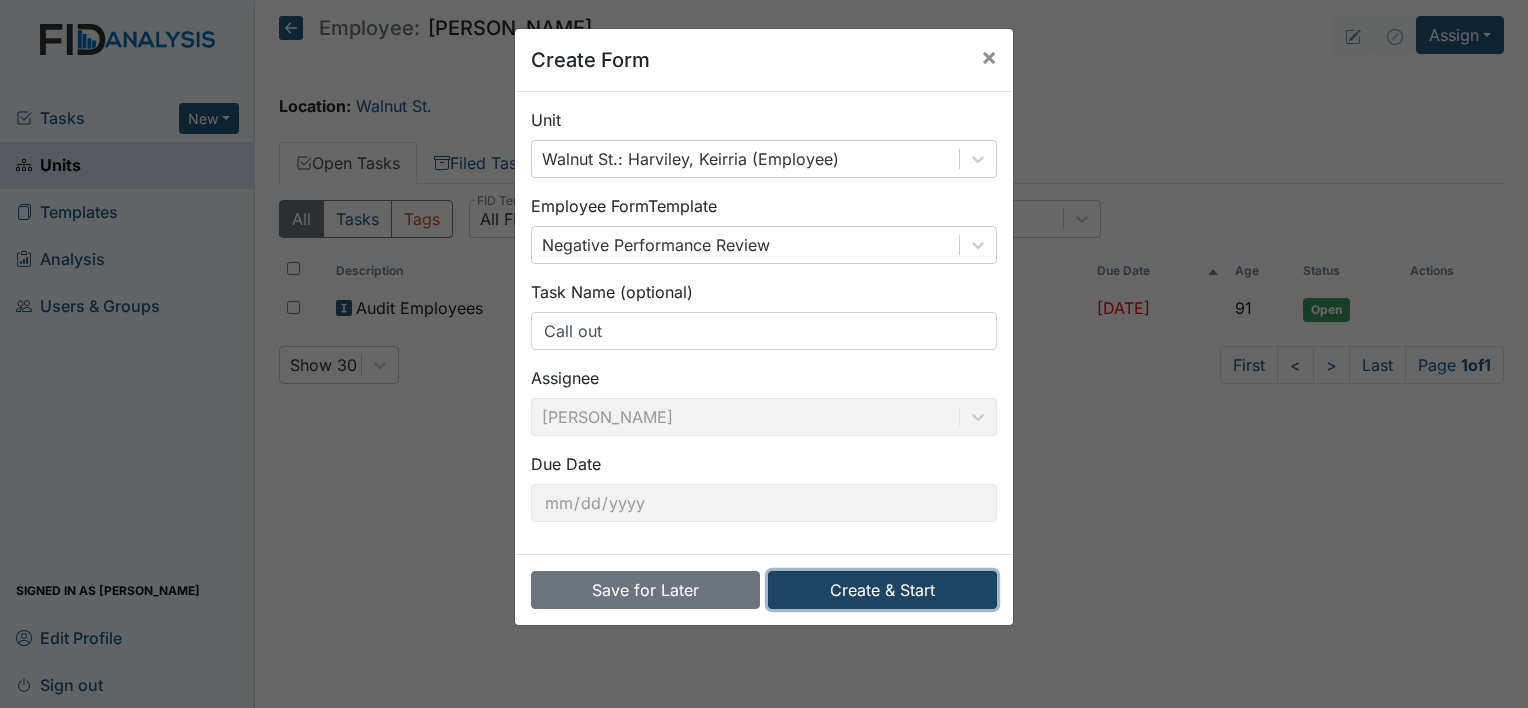 click on "Create & Start" at bounding box center [882, 590] 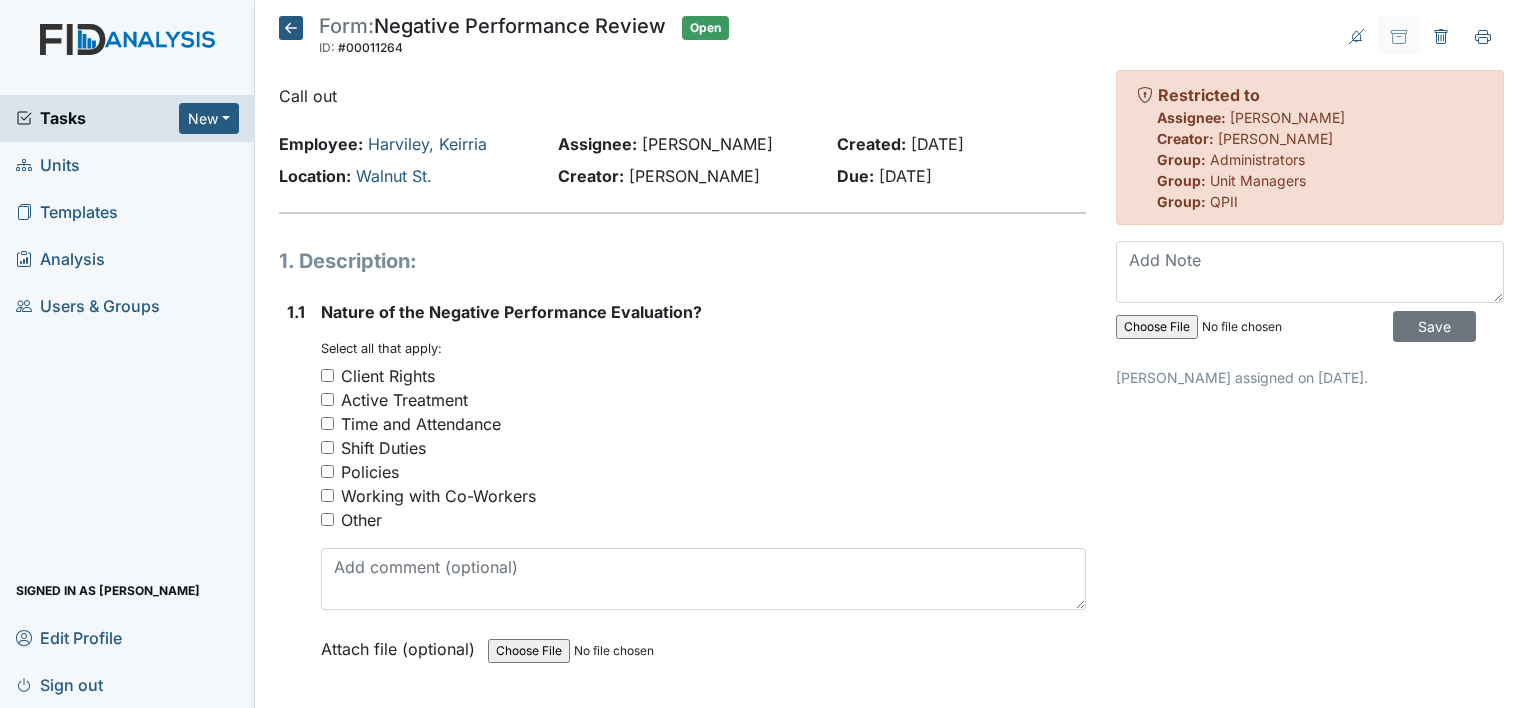scroll, scrollTop: 0, scrollLeft: 0, axis: both 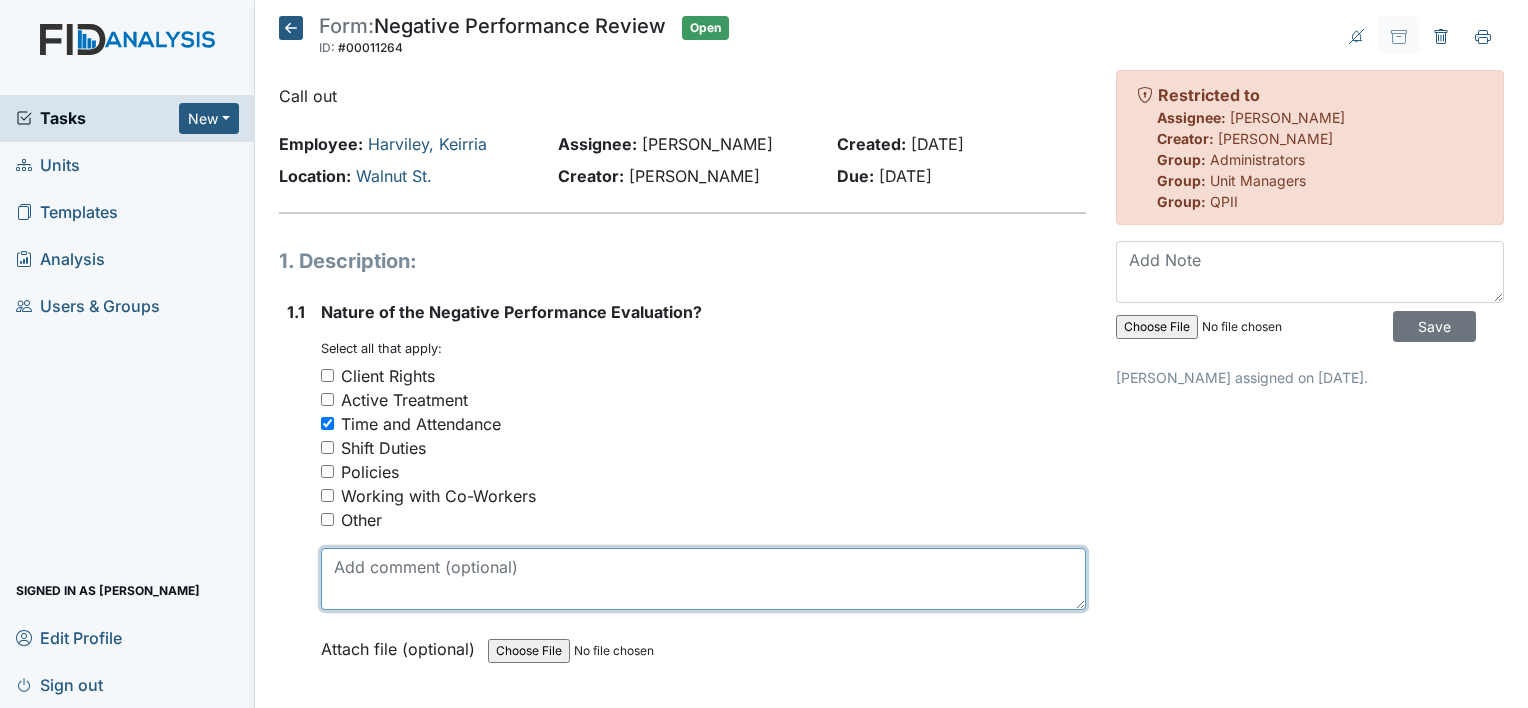 click at bounding box center [703, 579] 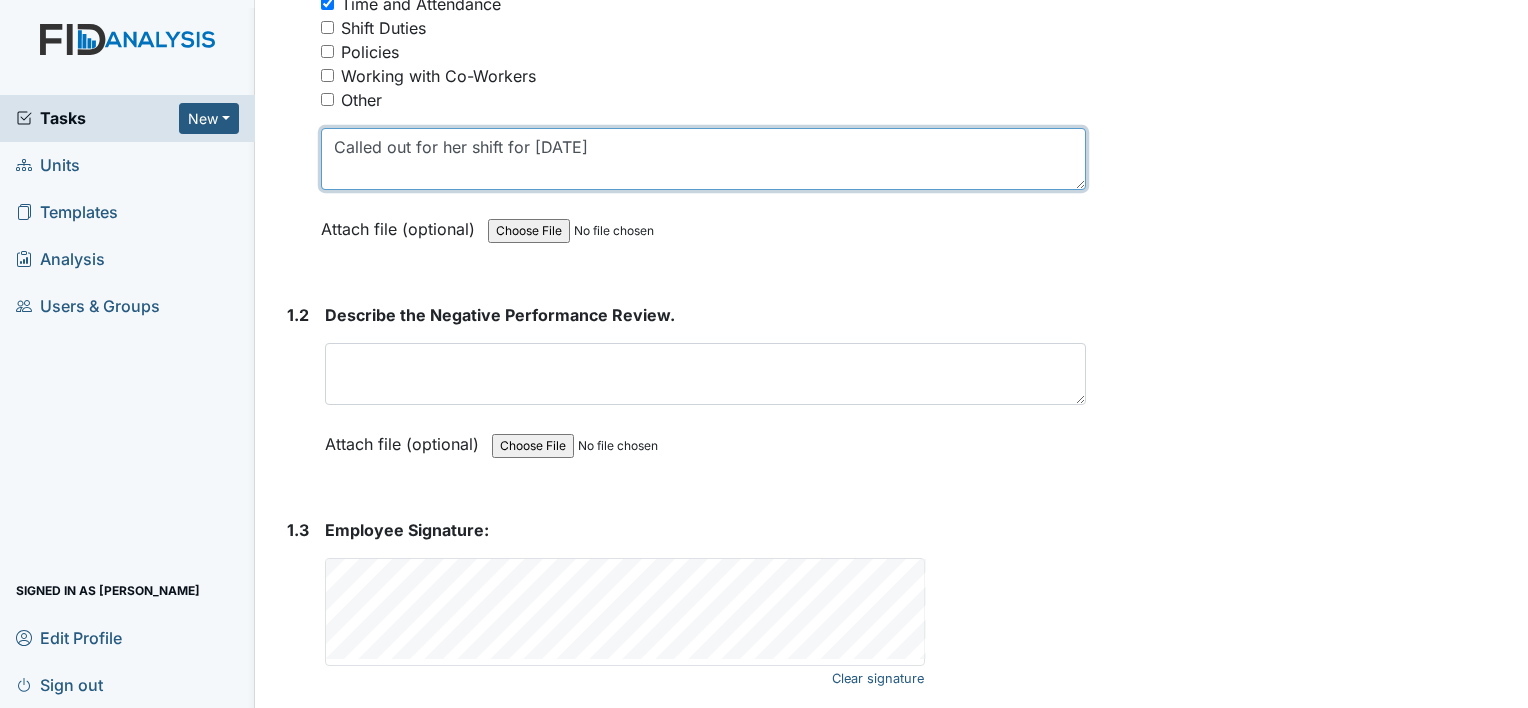 scroll, scrollTop: 418, scrollLeft: 0, axis: vertical 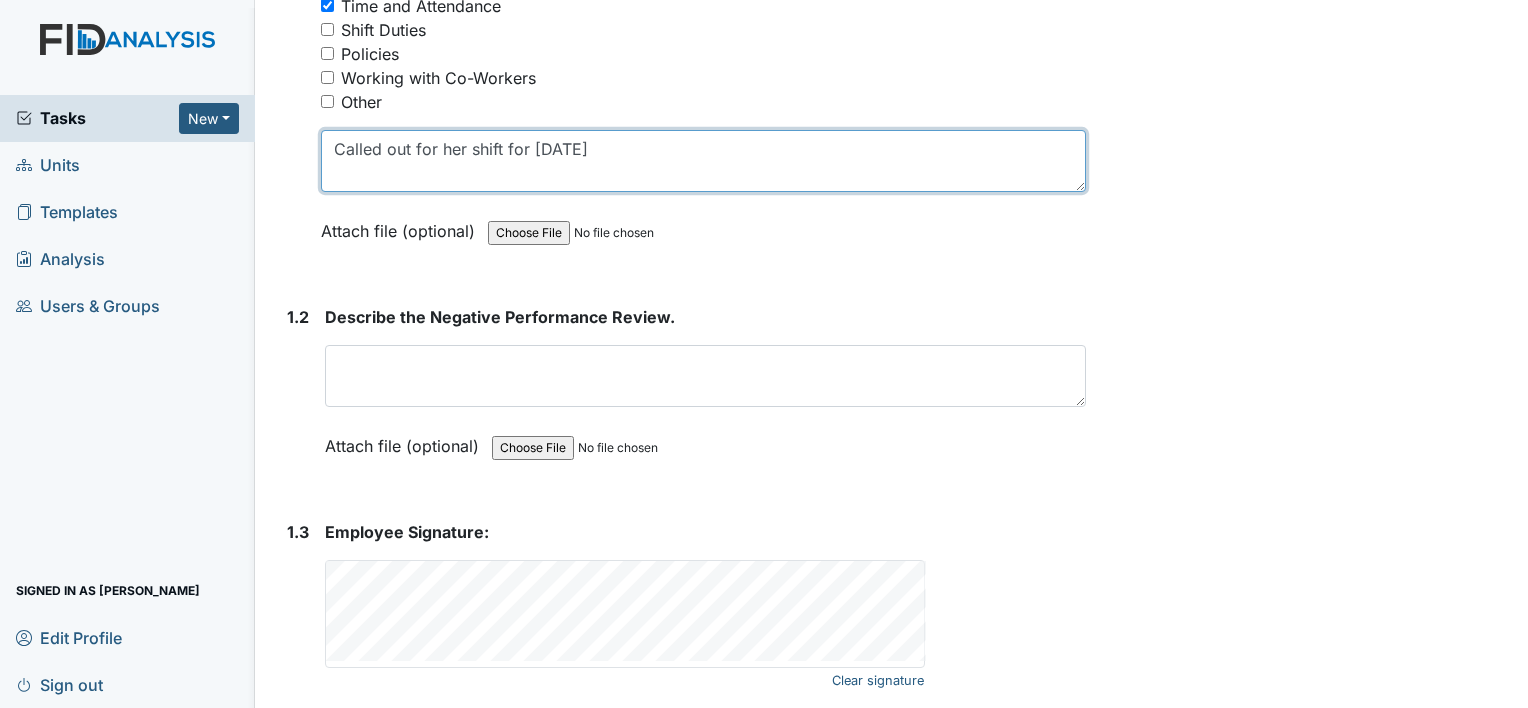 drag, startPoint x: 330, startPoint y: 145, endPoint x: 640, endPoint y: 144, distance: 310.00162 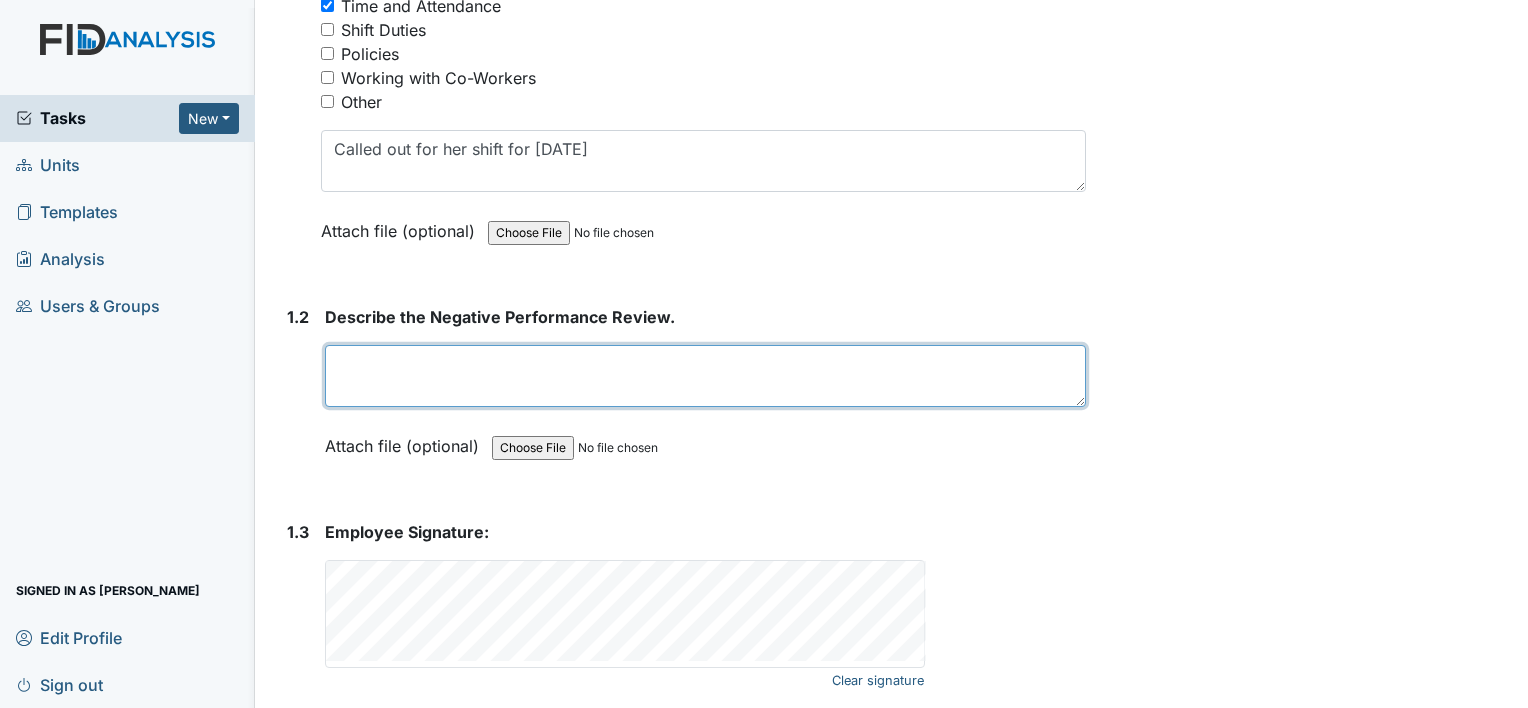 click at bounding box center [705, 376] 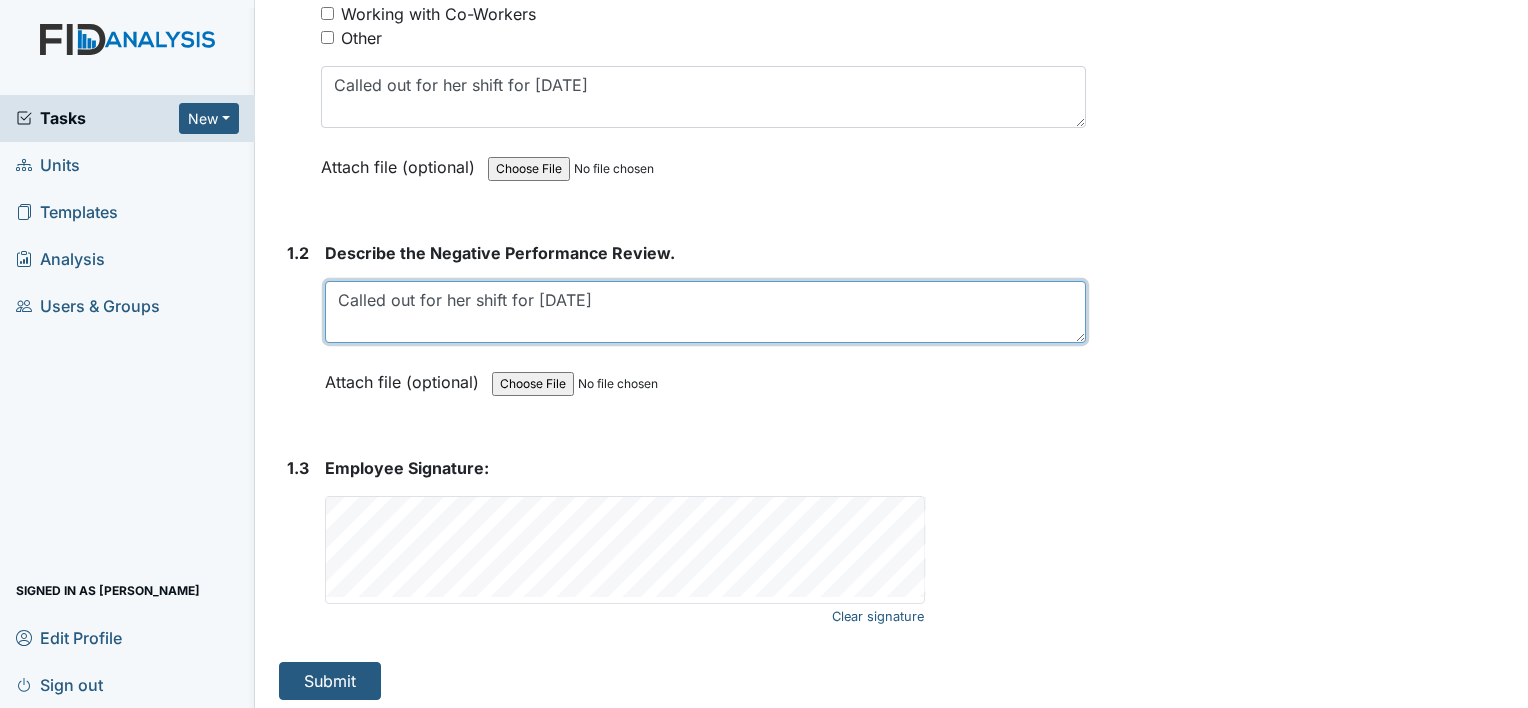 scroll, scrollTop: 488, scrollLeft: 0, axis: vertical 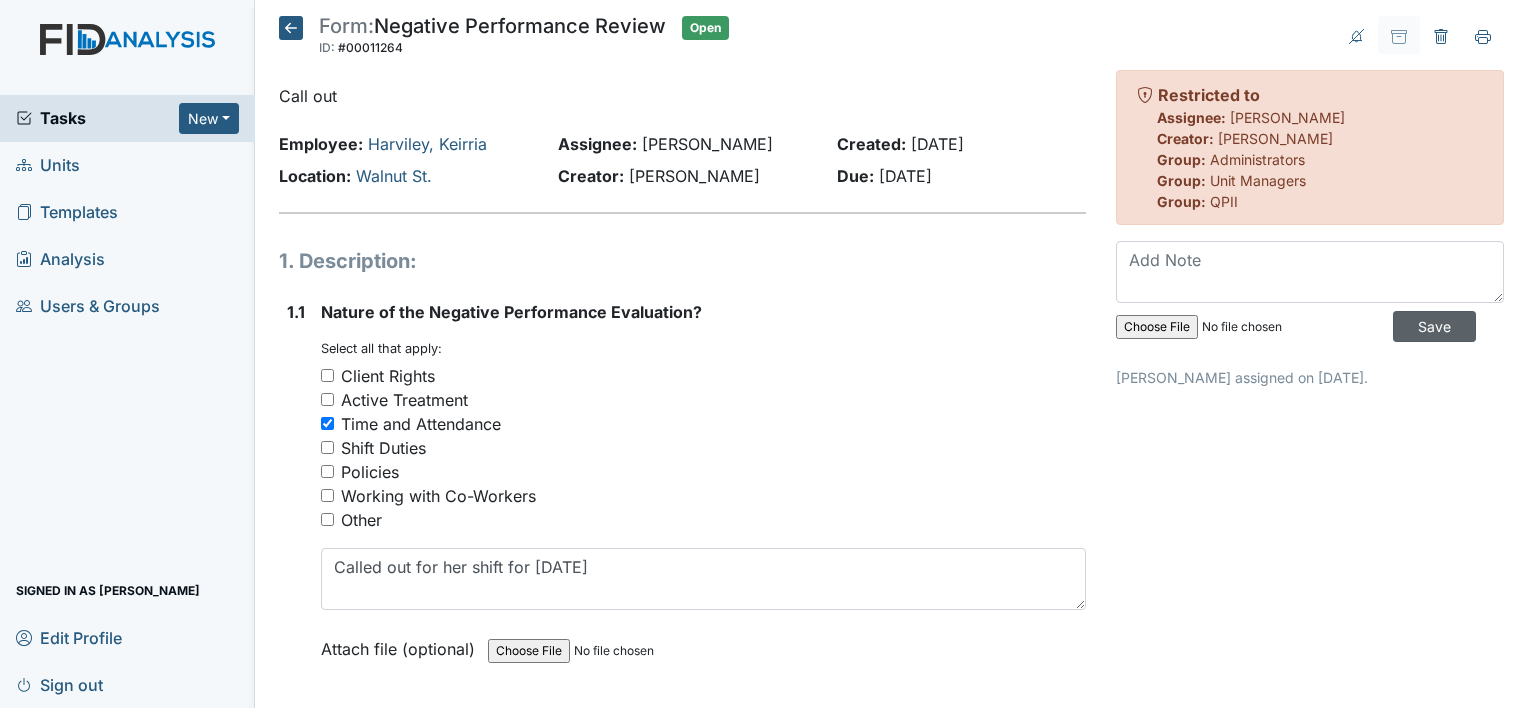 type on "Called out for her shift for July 12th,2025" 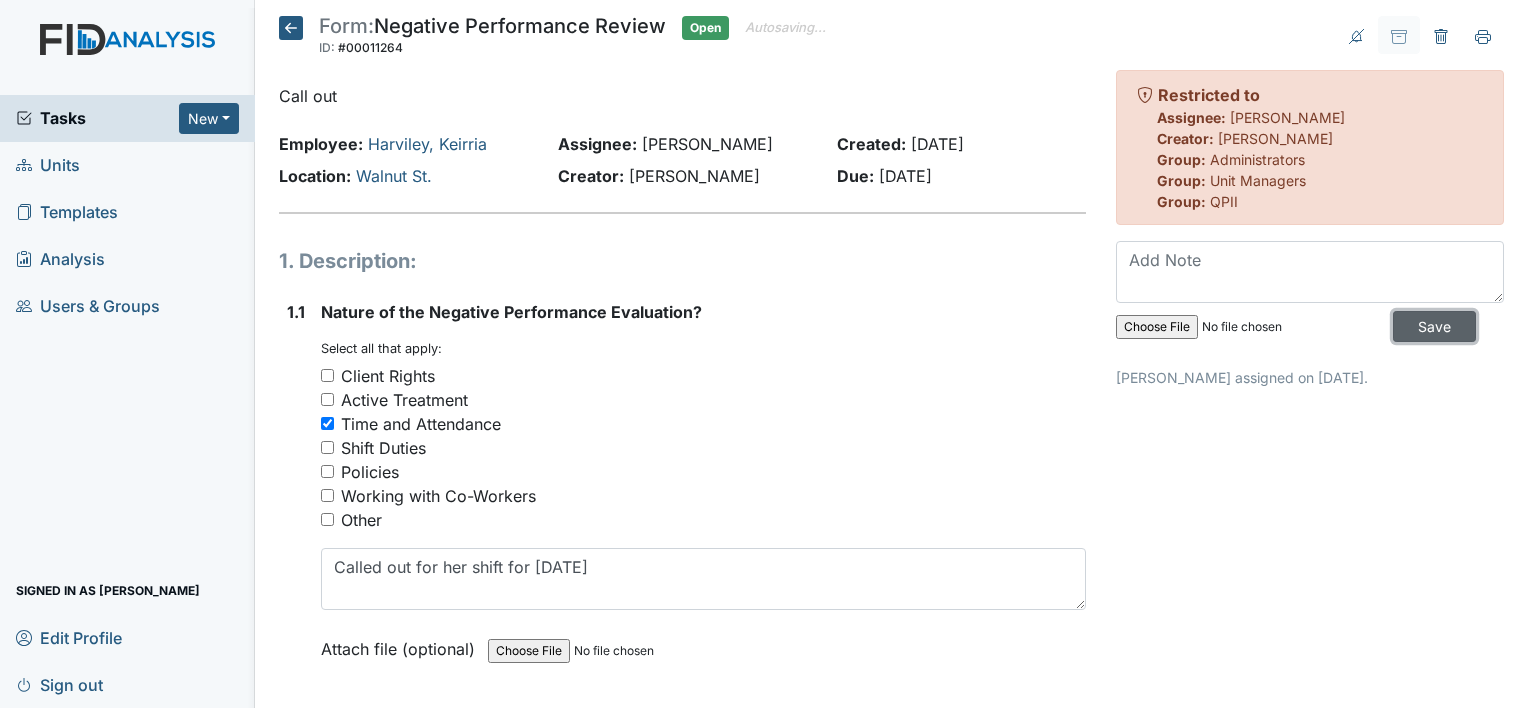 click on "Save" at bounding box center (1434, 326) 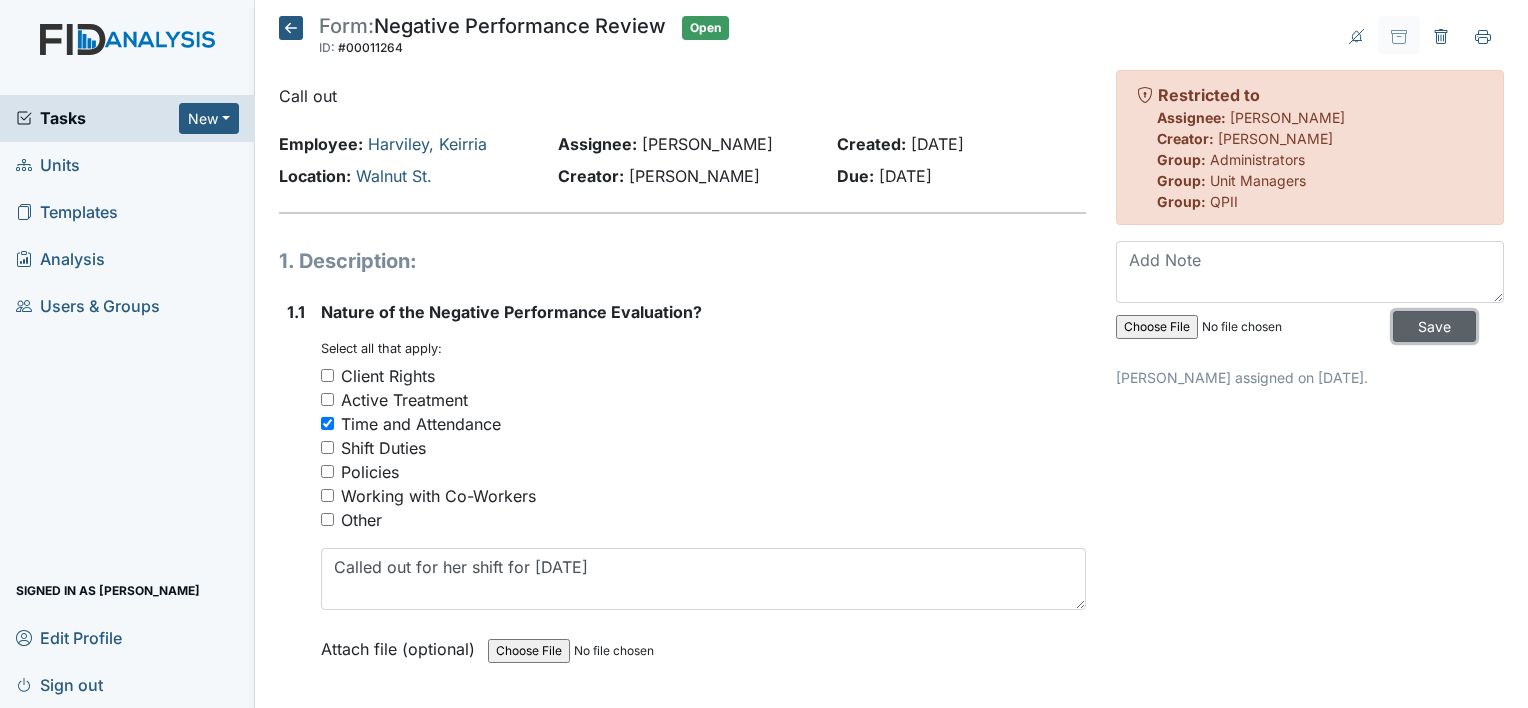 click on "Save" at bounding box center [1434, 326] 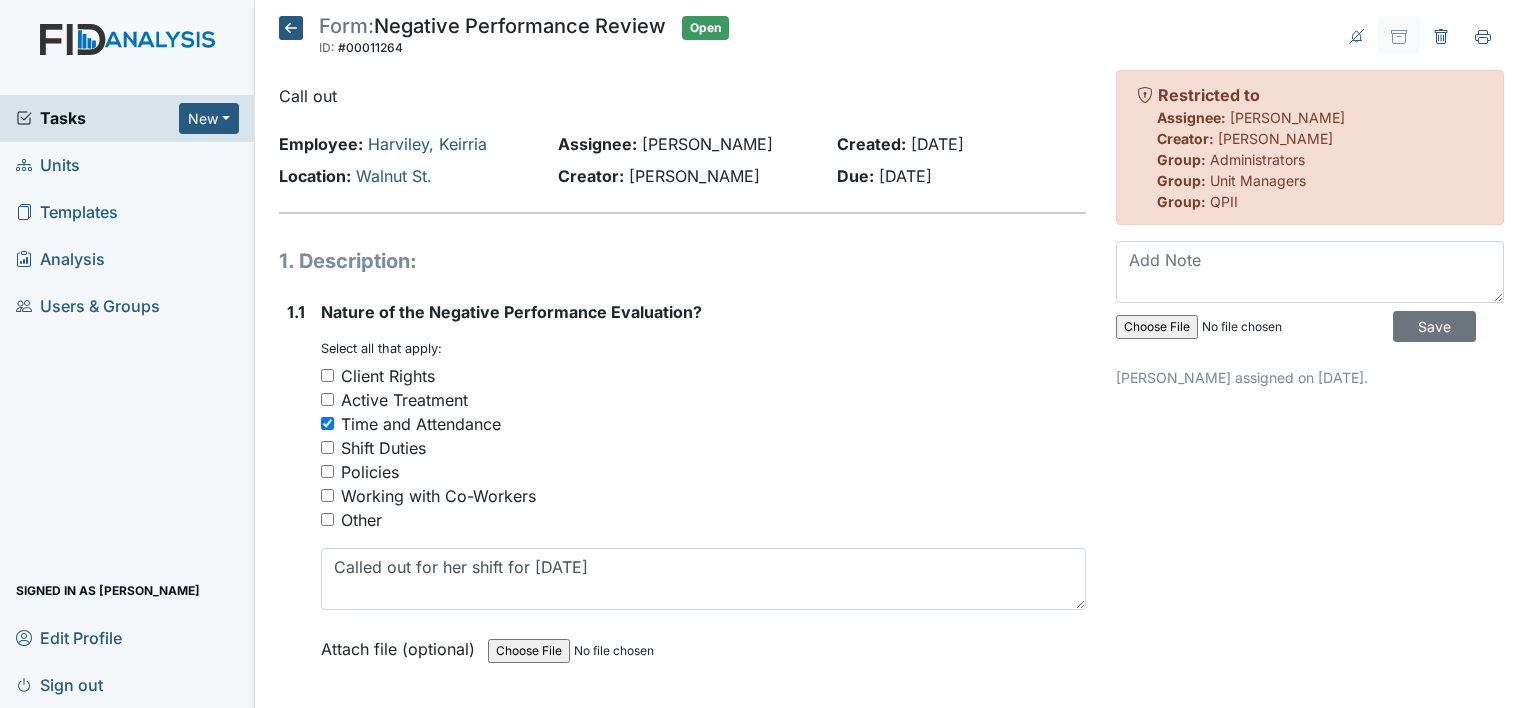 click 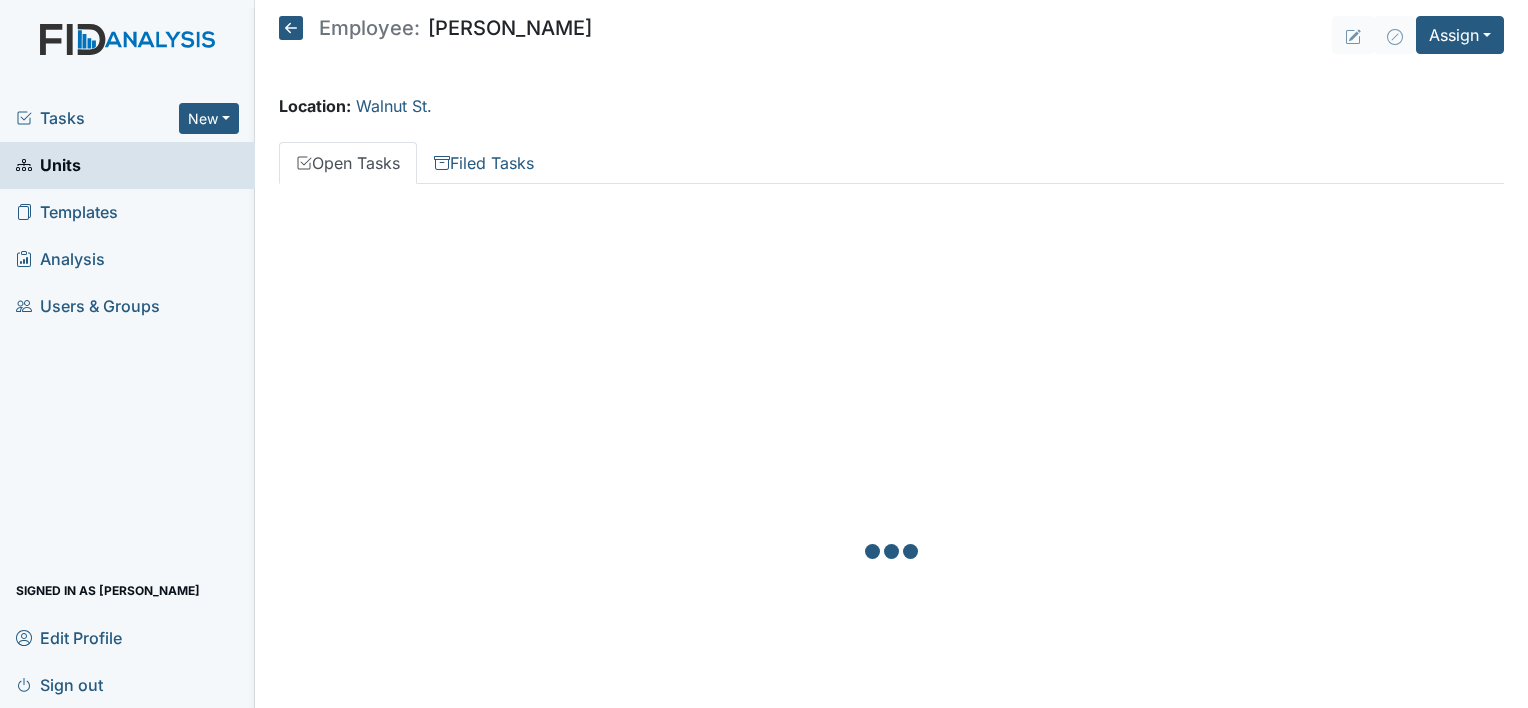 scroll, scrollTop: 0, scrollLeft: 0, axis: both 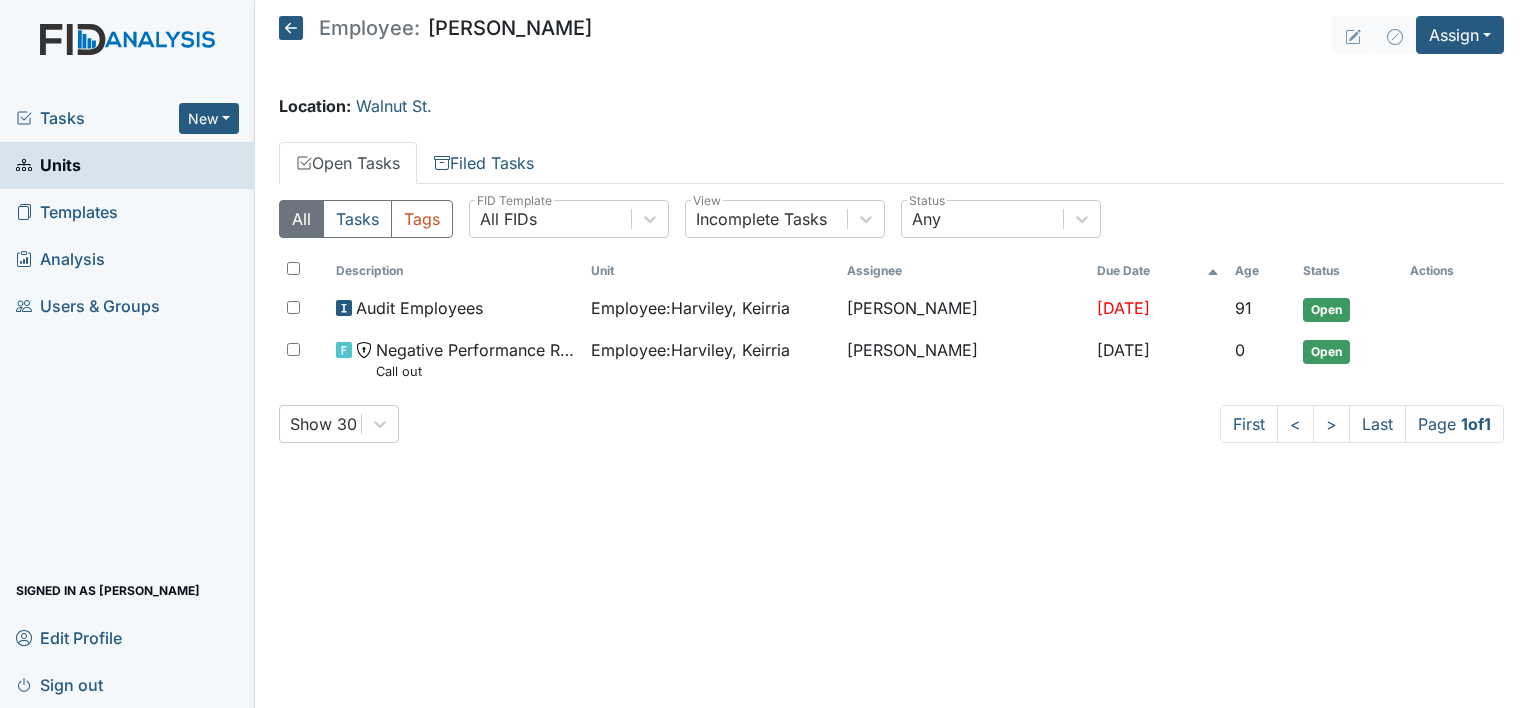 click on "Tasks" at bounding box center [97, 118] 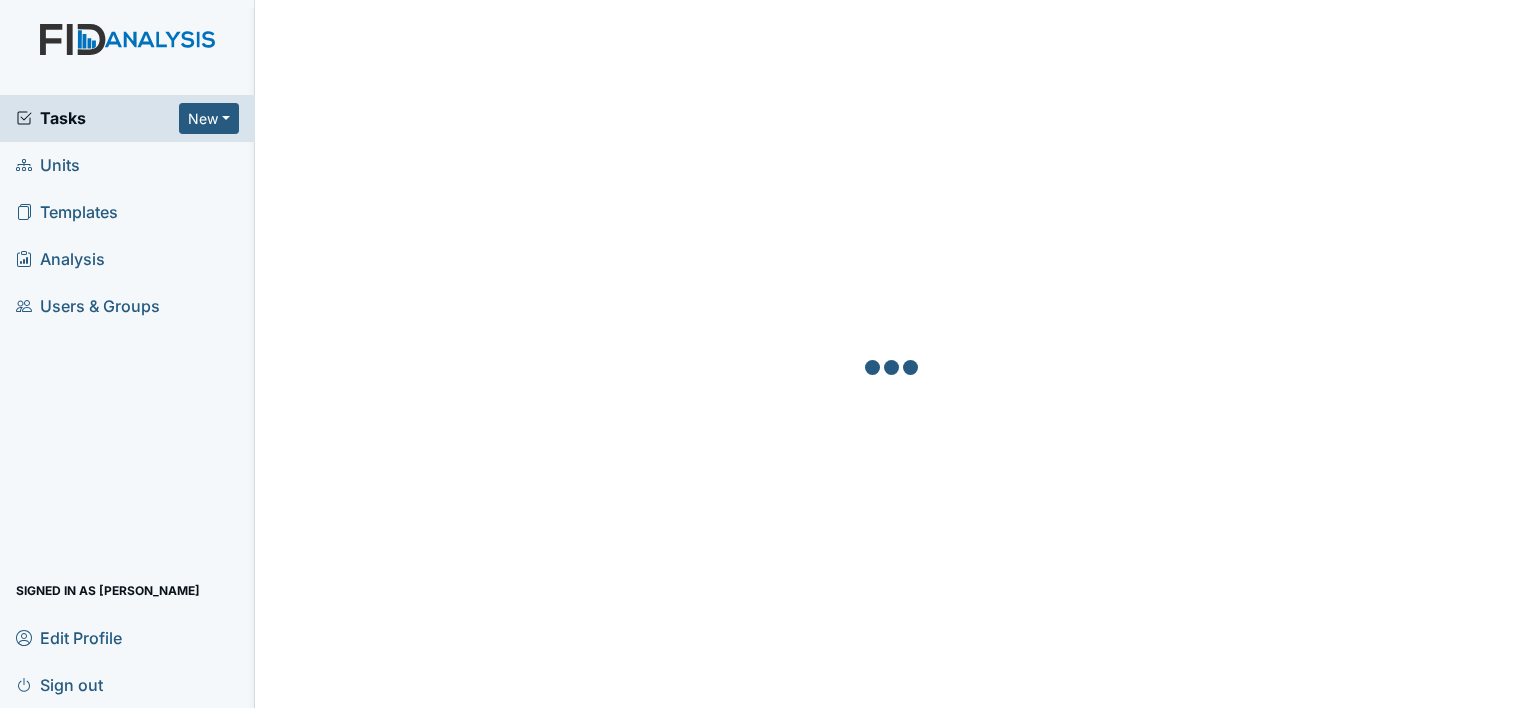 scroll, scrollTop: 0, scrollLeft: 0, axis: both 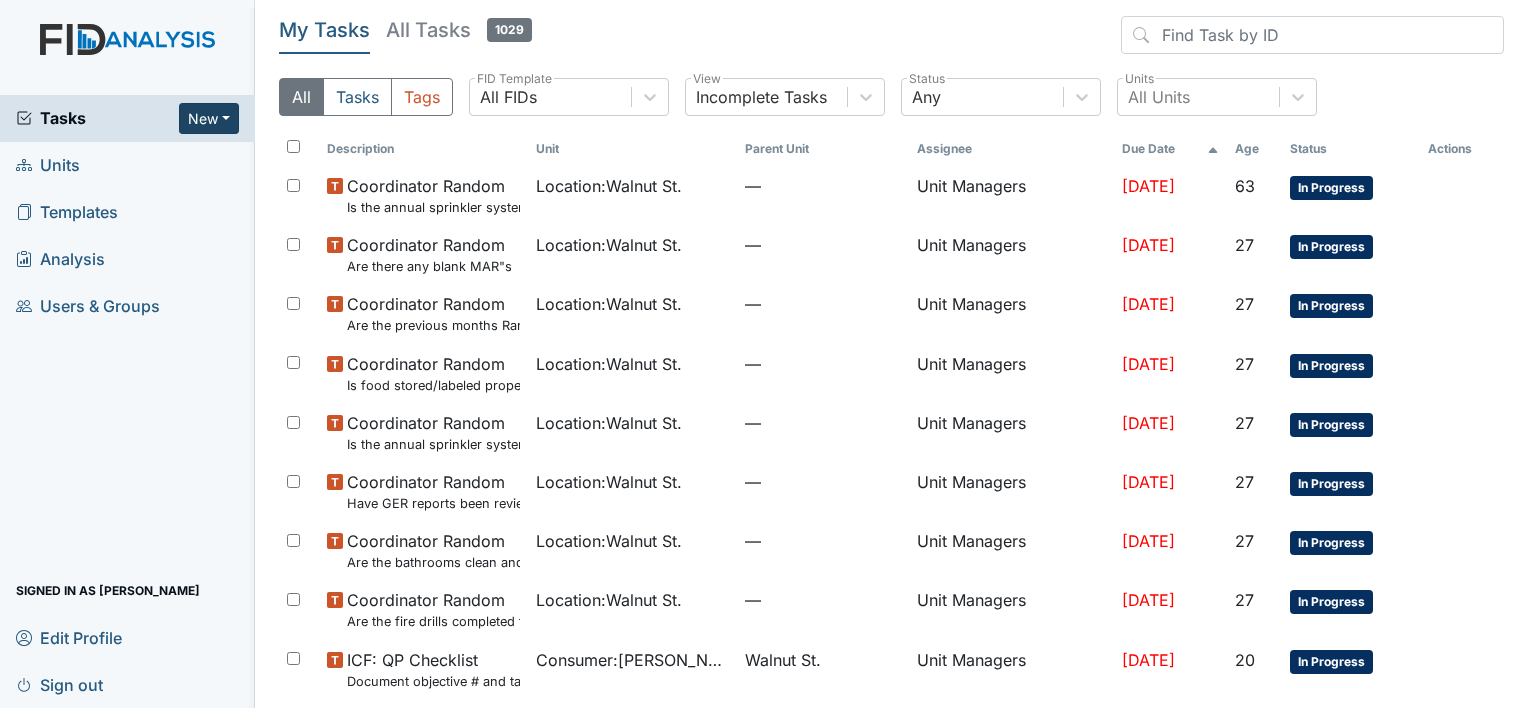 click on "New" at bounding box center (209, 118) 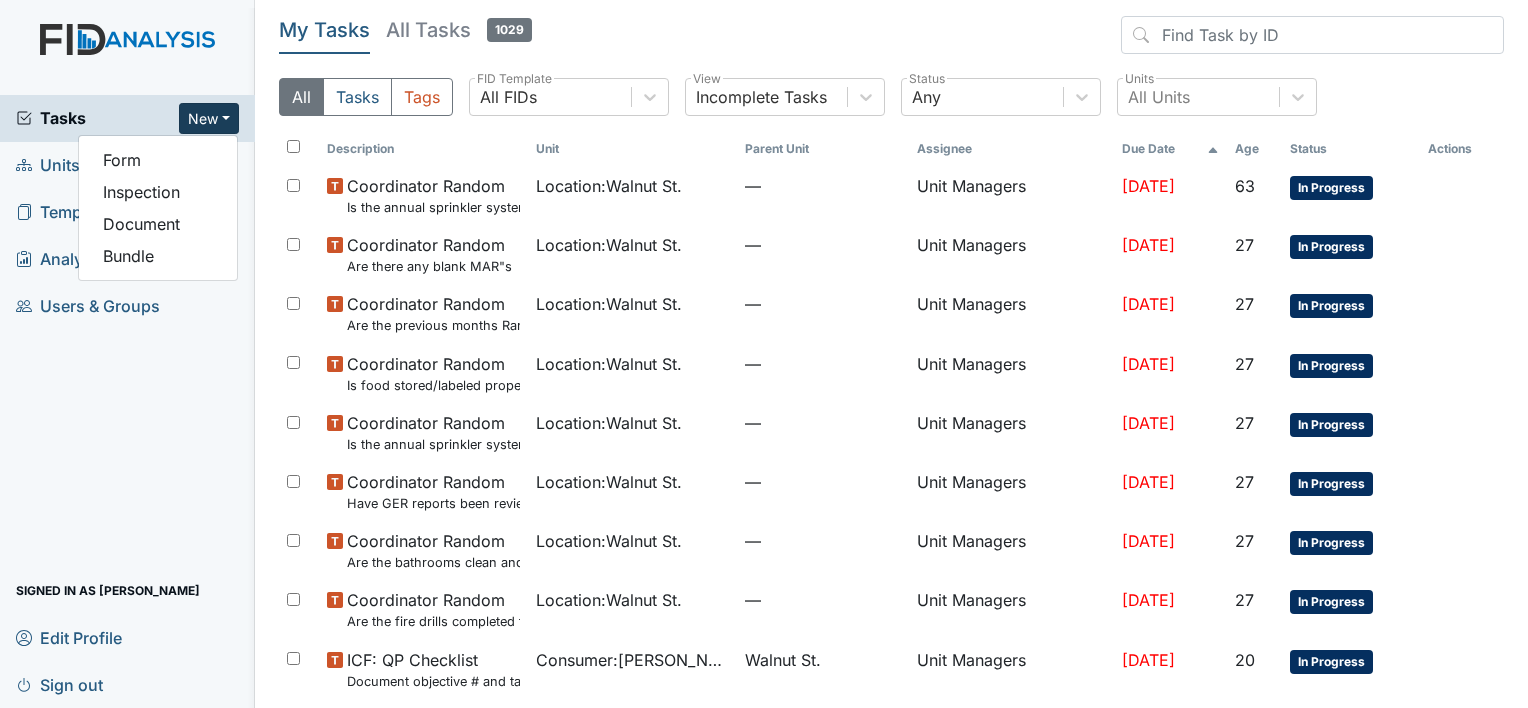 click on "Units" at bounding box center [48, 165] 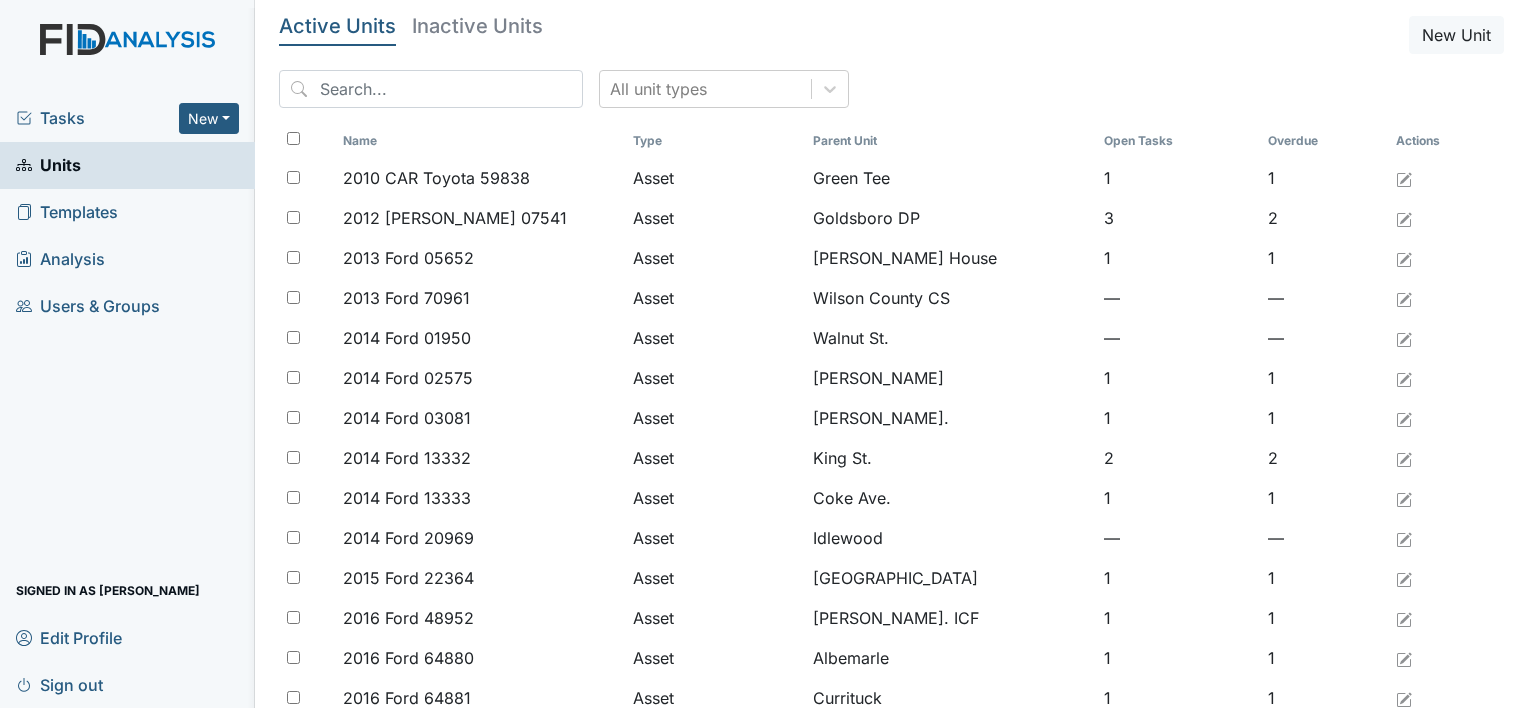 scroll, scrollTop: 0, scrollLeft: 0, axis: both 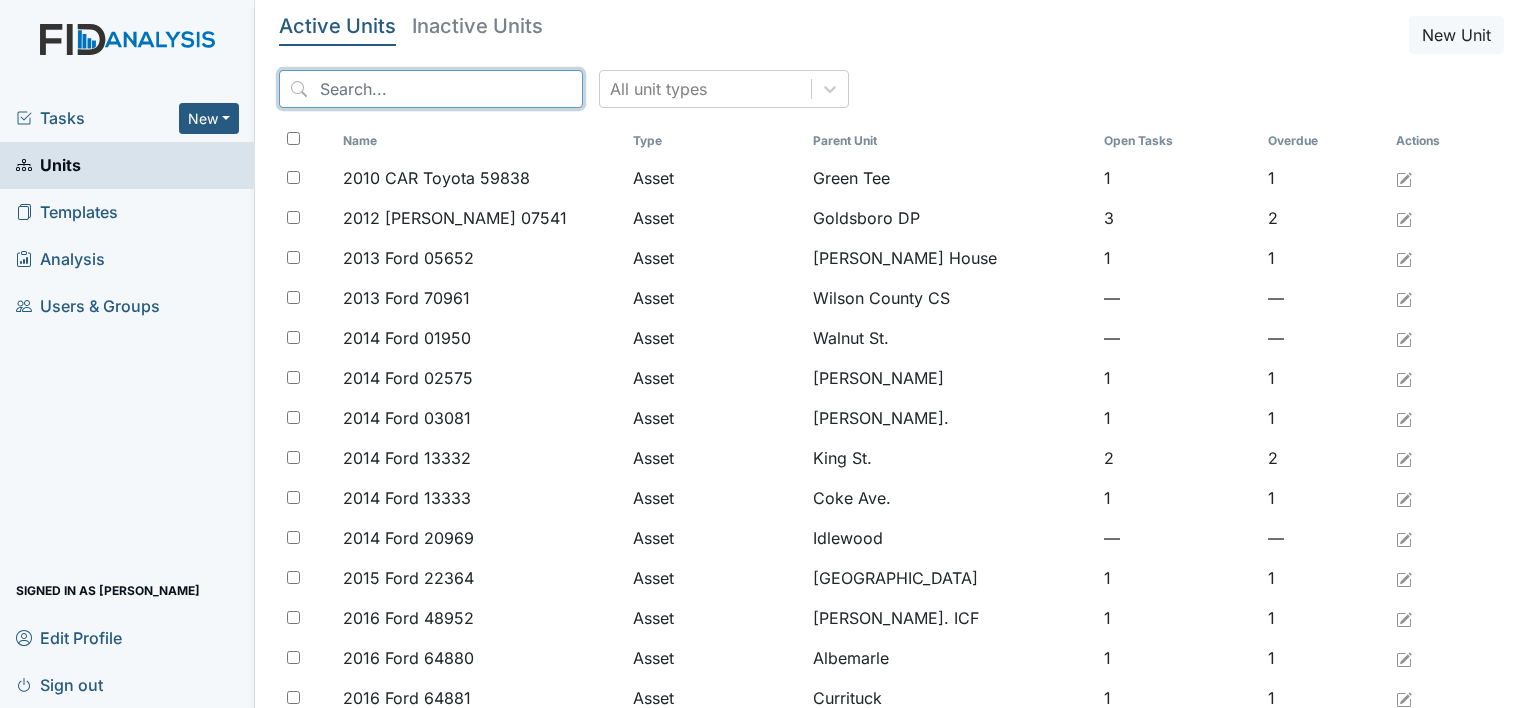 click at bounding box center (431, 89) 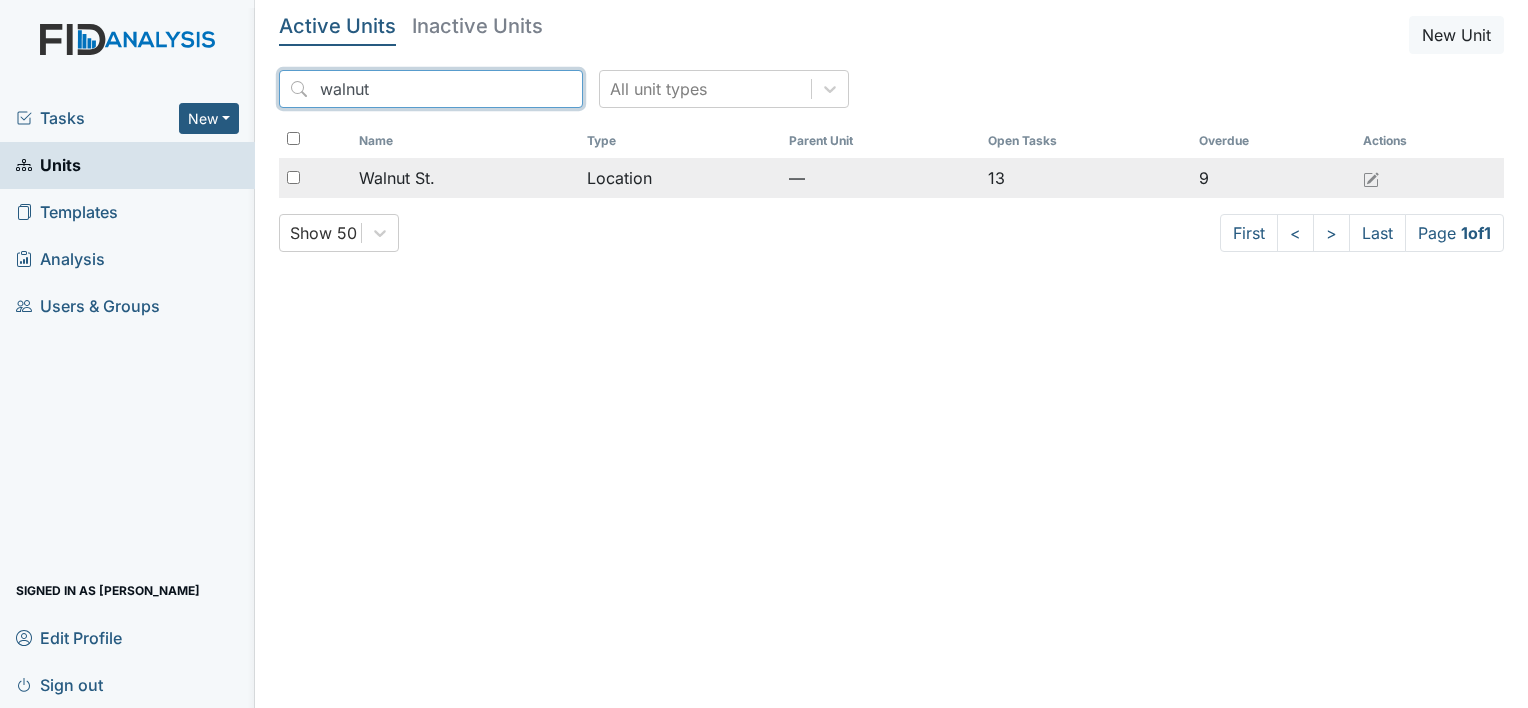 type on "walnut" 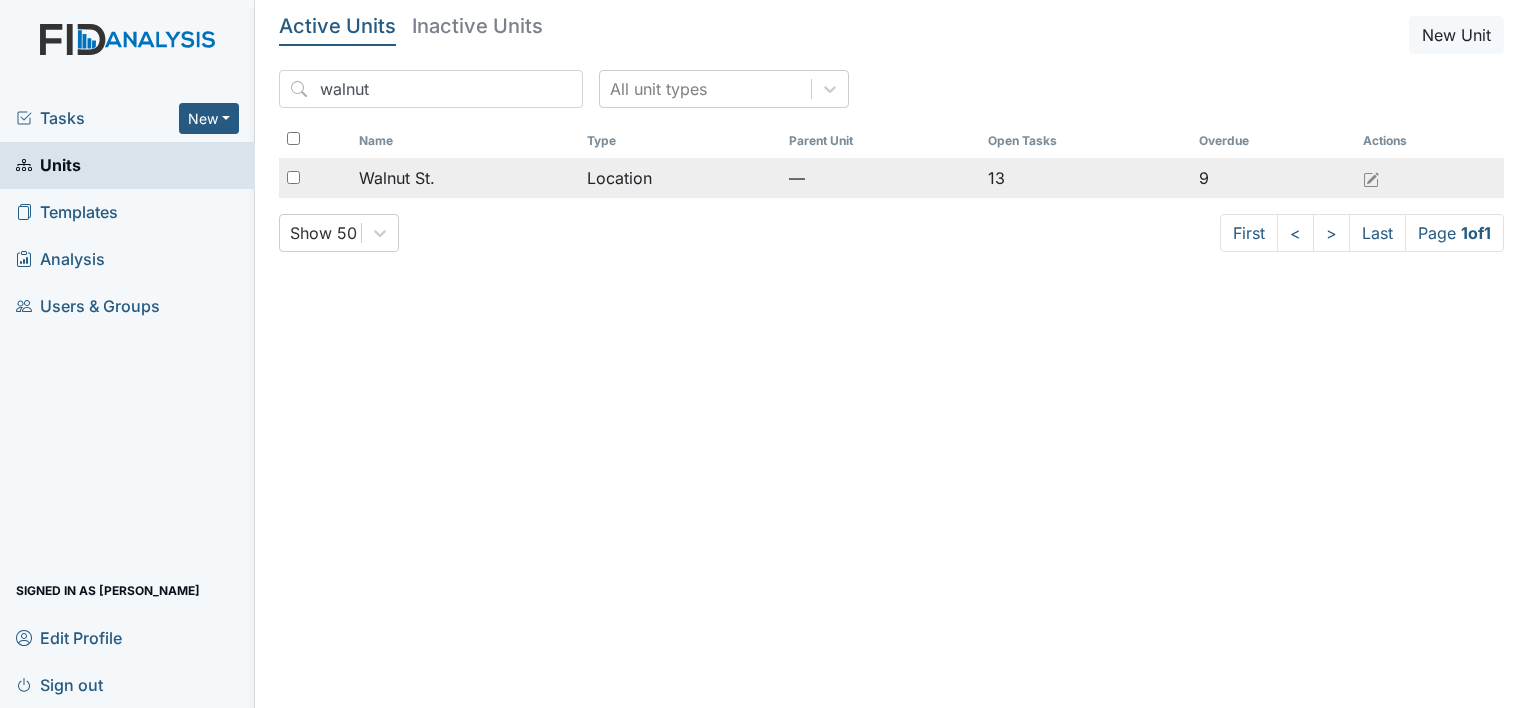 click on "Walnut St." at bounding box center [465, 178] 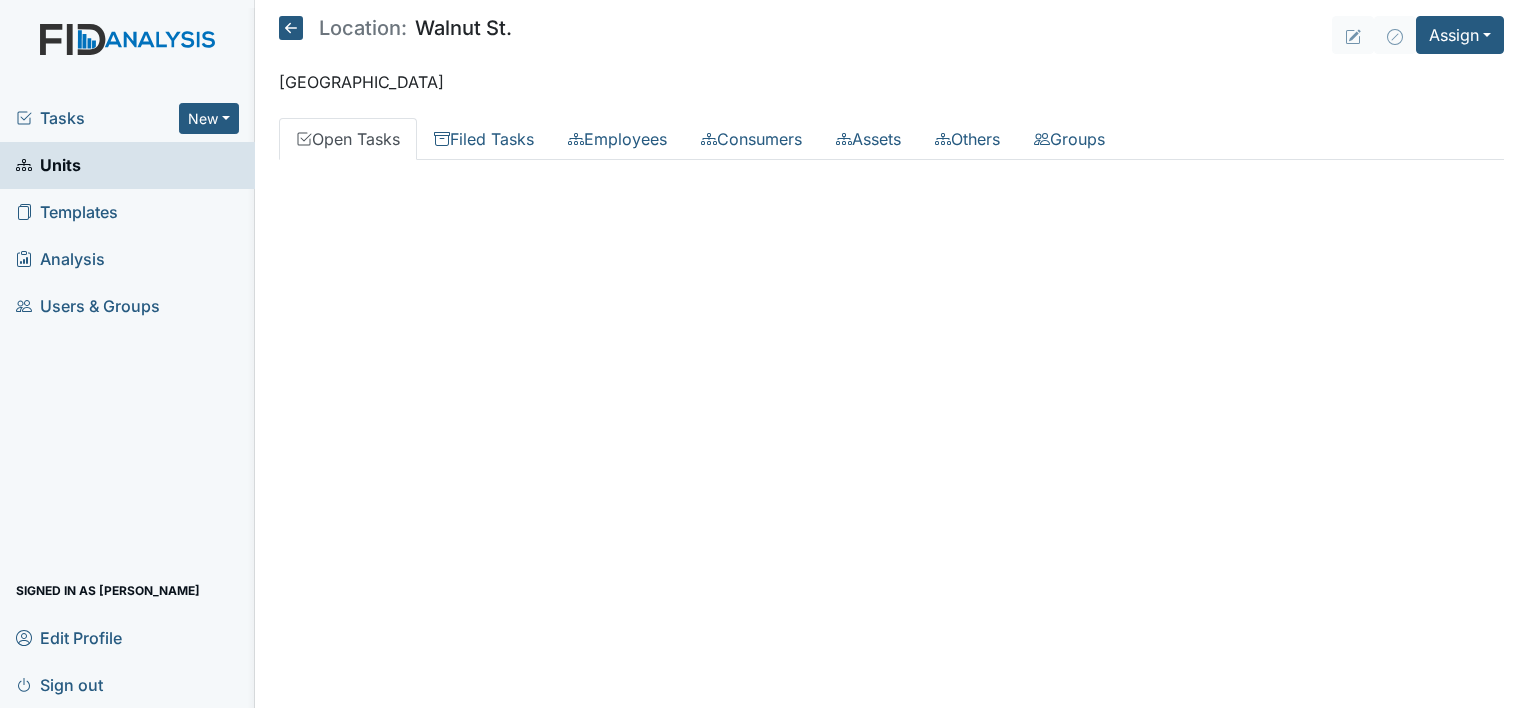 scroll, scrollTop: 0, scrollLeft: 0, axis: both 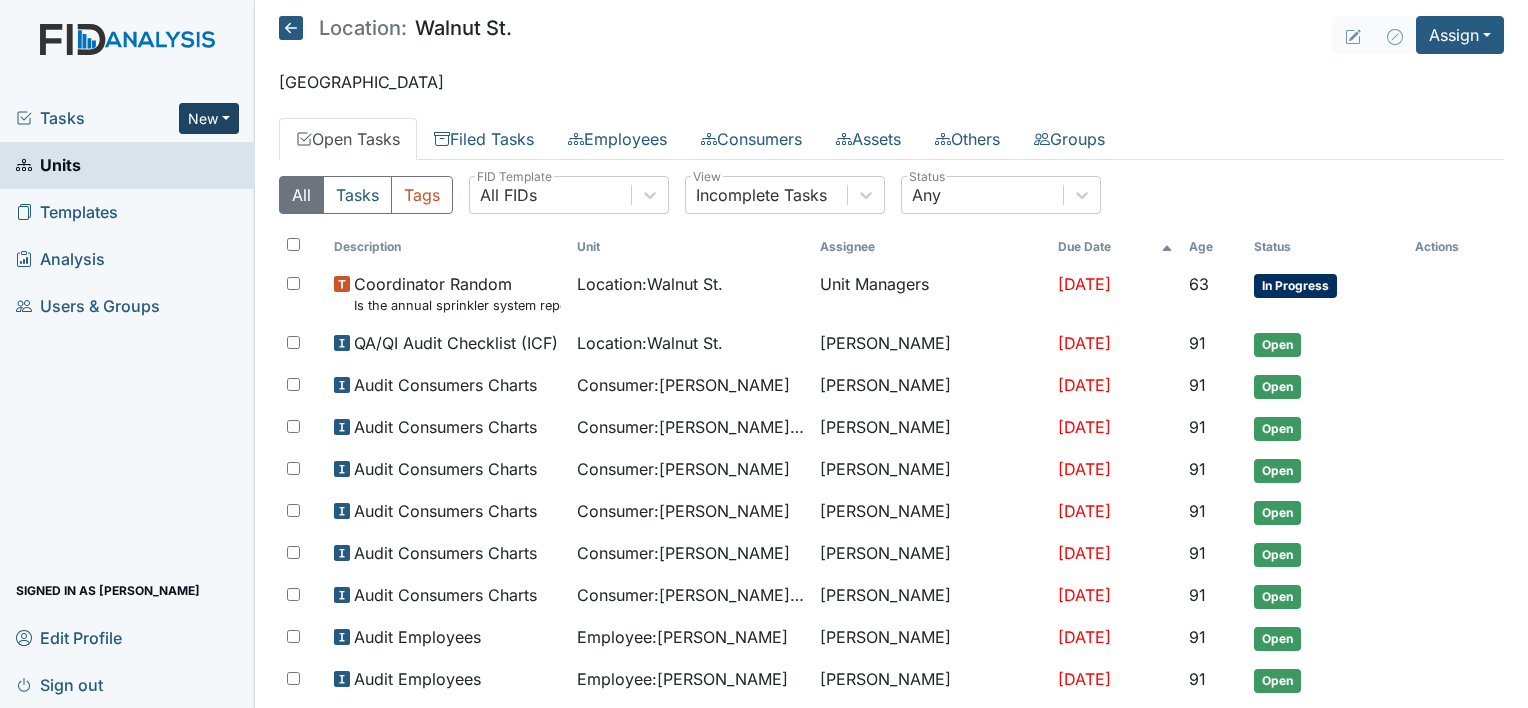 click on "New" at bounding box center (209, 118) 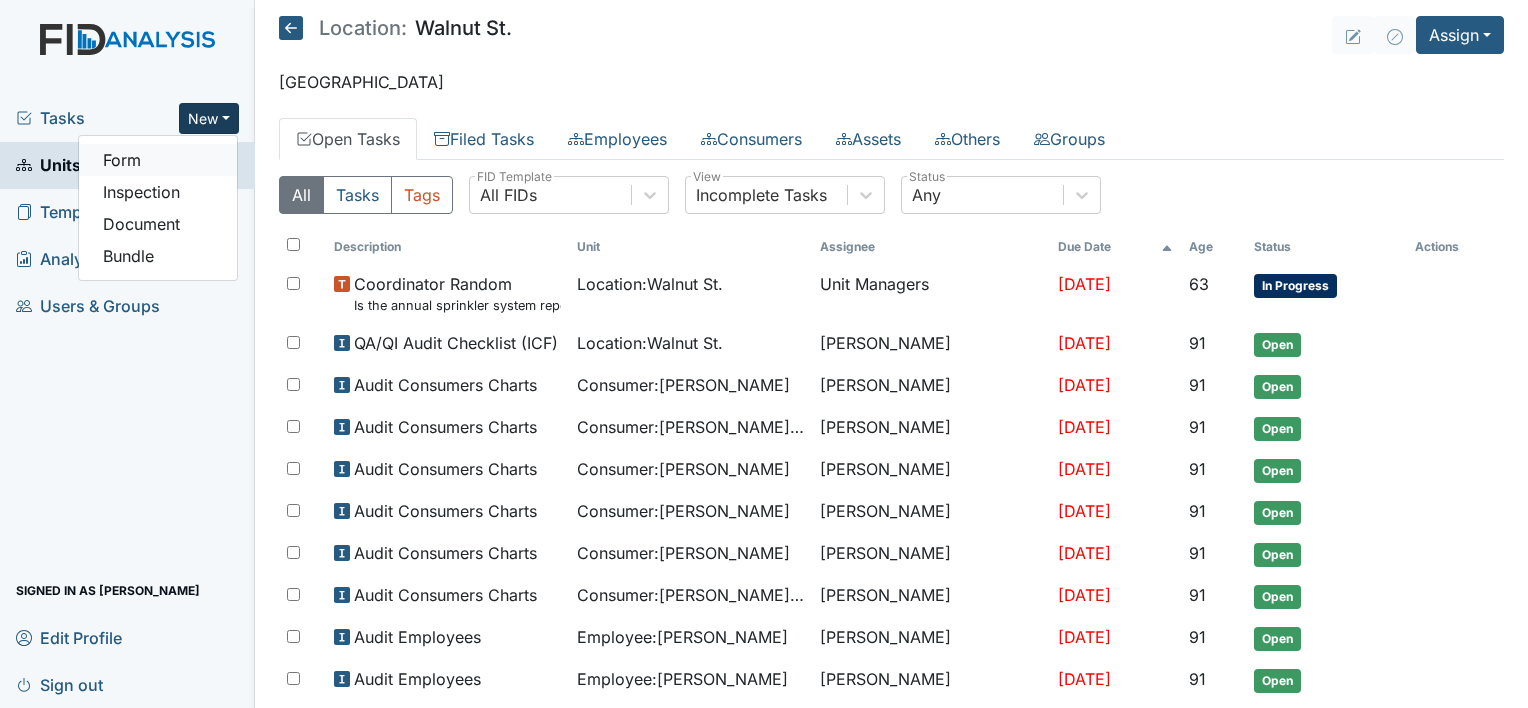 click on "Form" at bounding box center [158, 160] 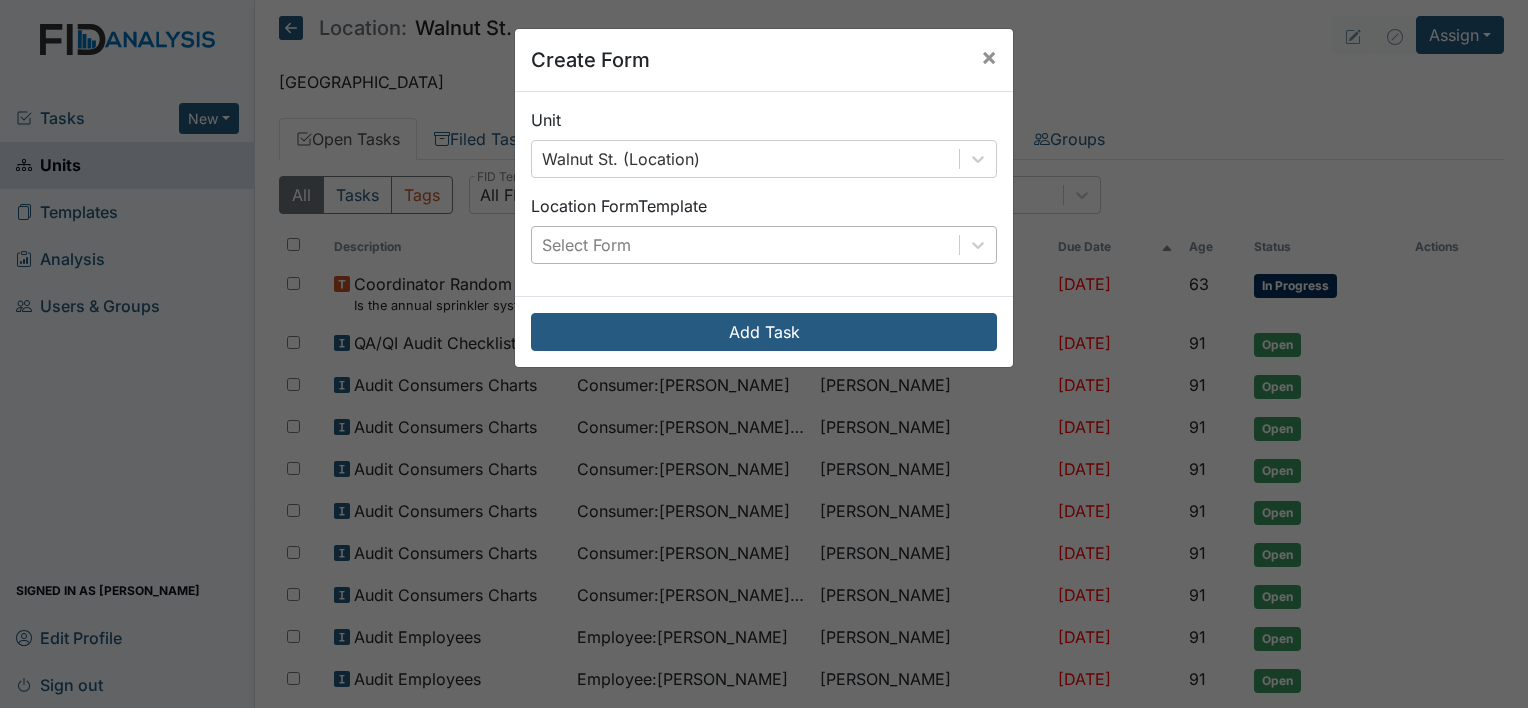 click on "Select Form" at bounding box center [745, 245] 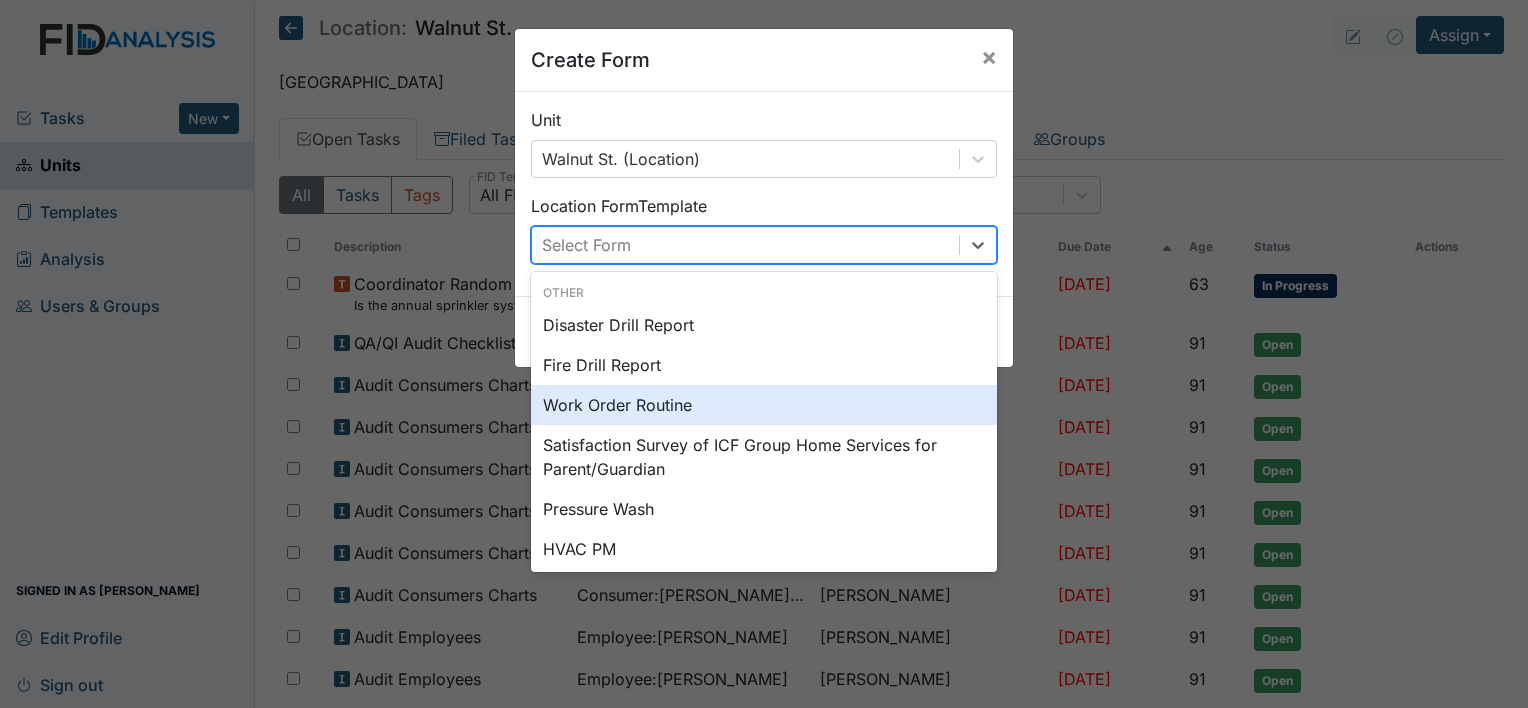 click on "Work Order Routine" at bounding box center (764, 405) 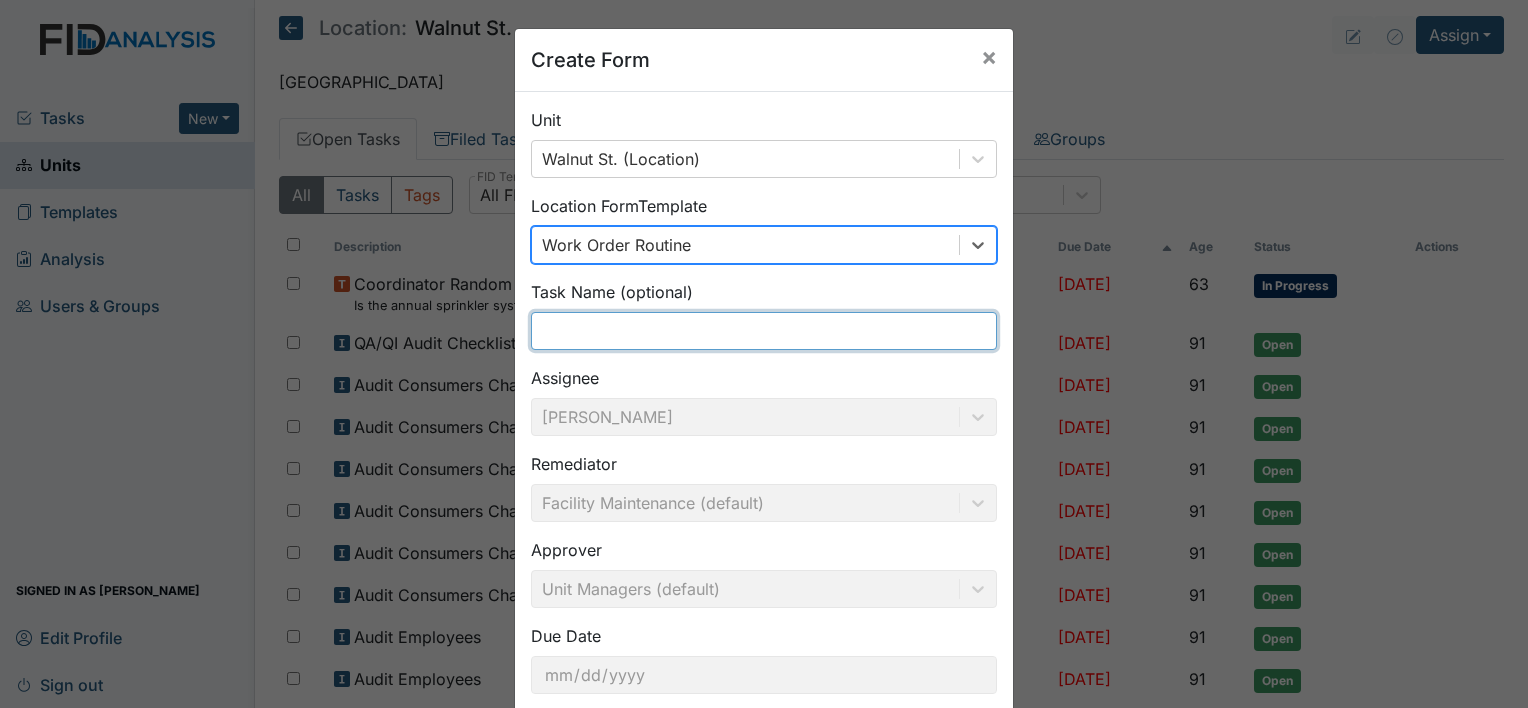 click at bounding box center [764, 331] 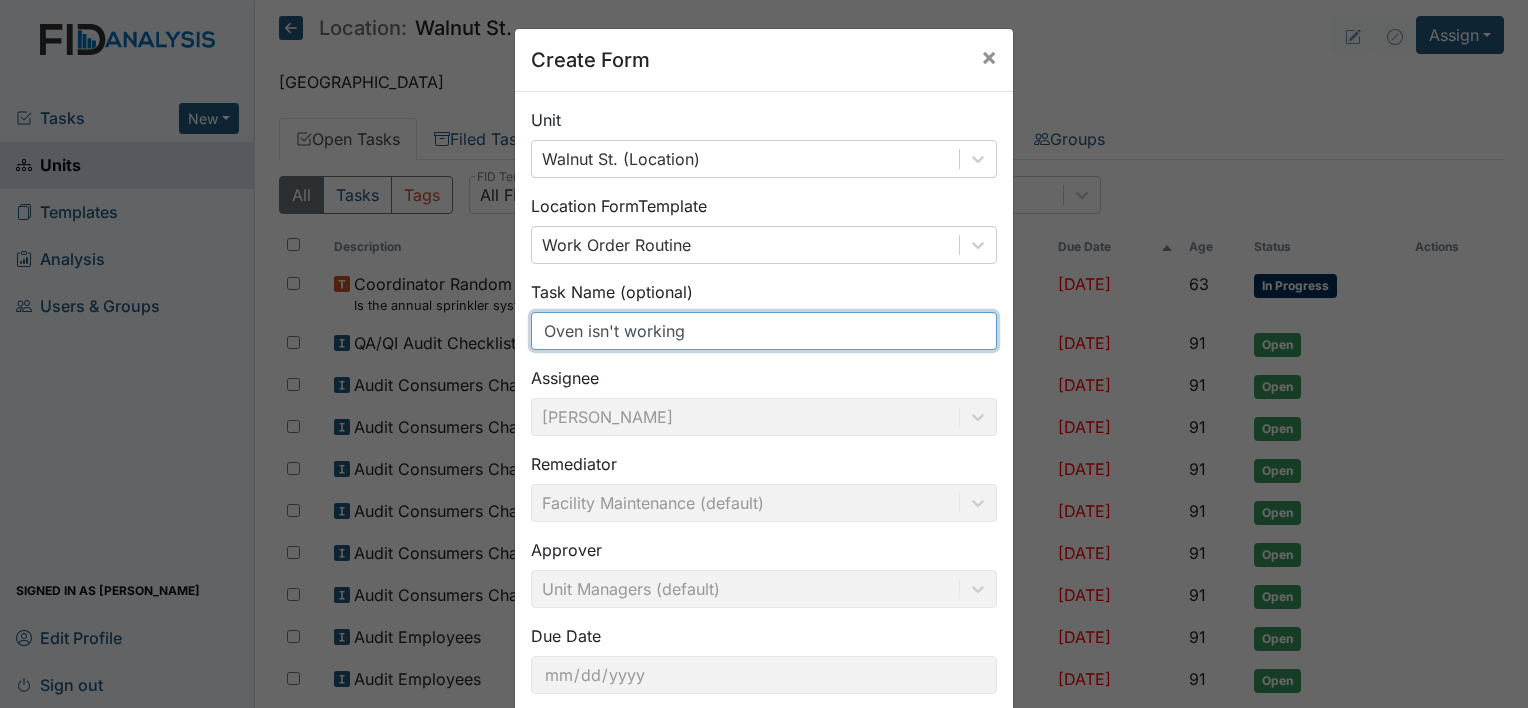 scroll, scrollTop: 116, scrollLeft: 0, axis: vertical 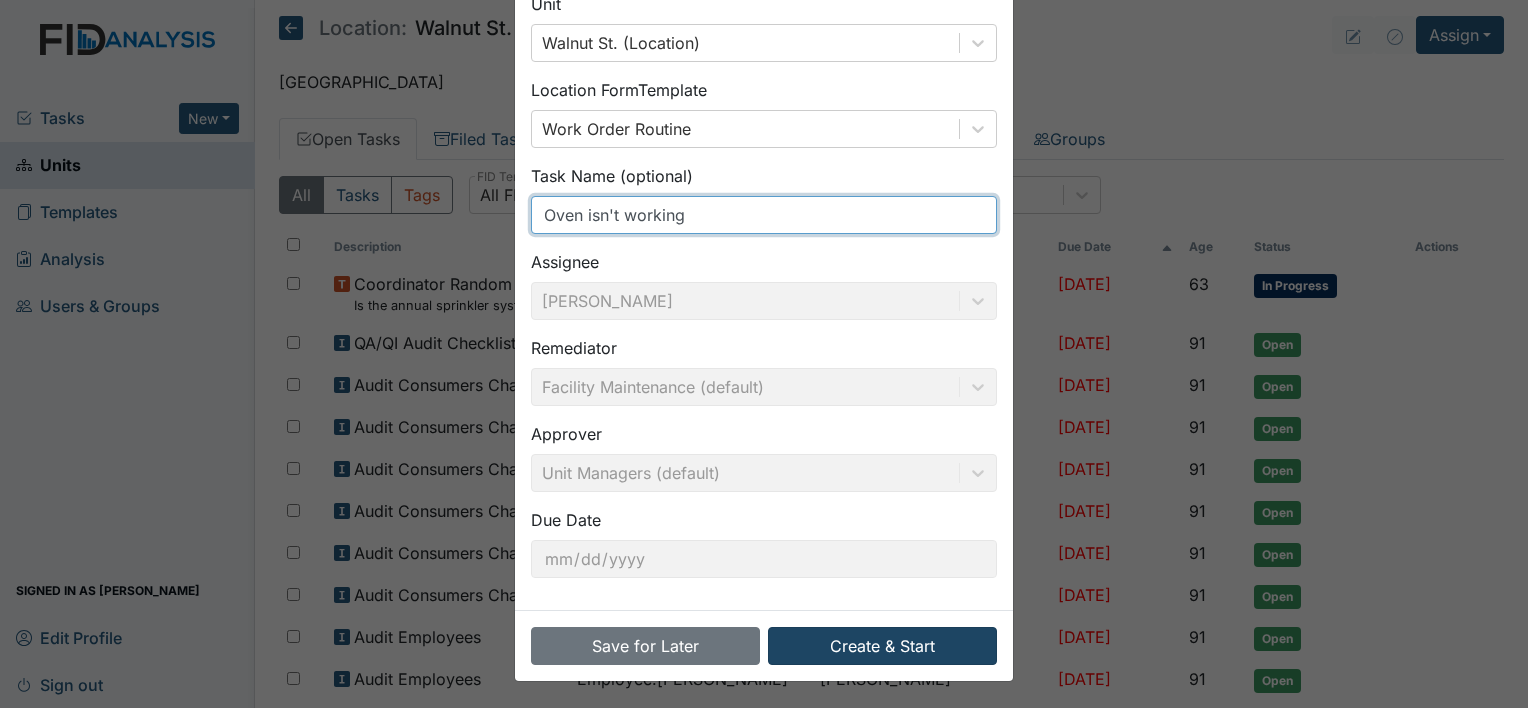 type on "Oven isn't working" 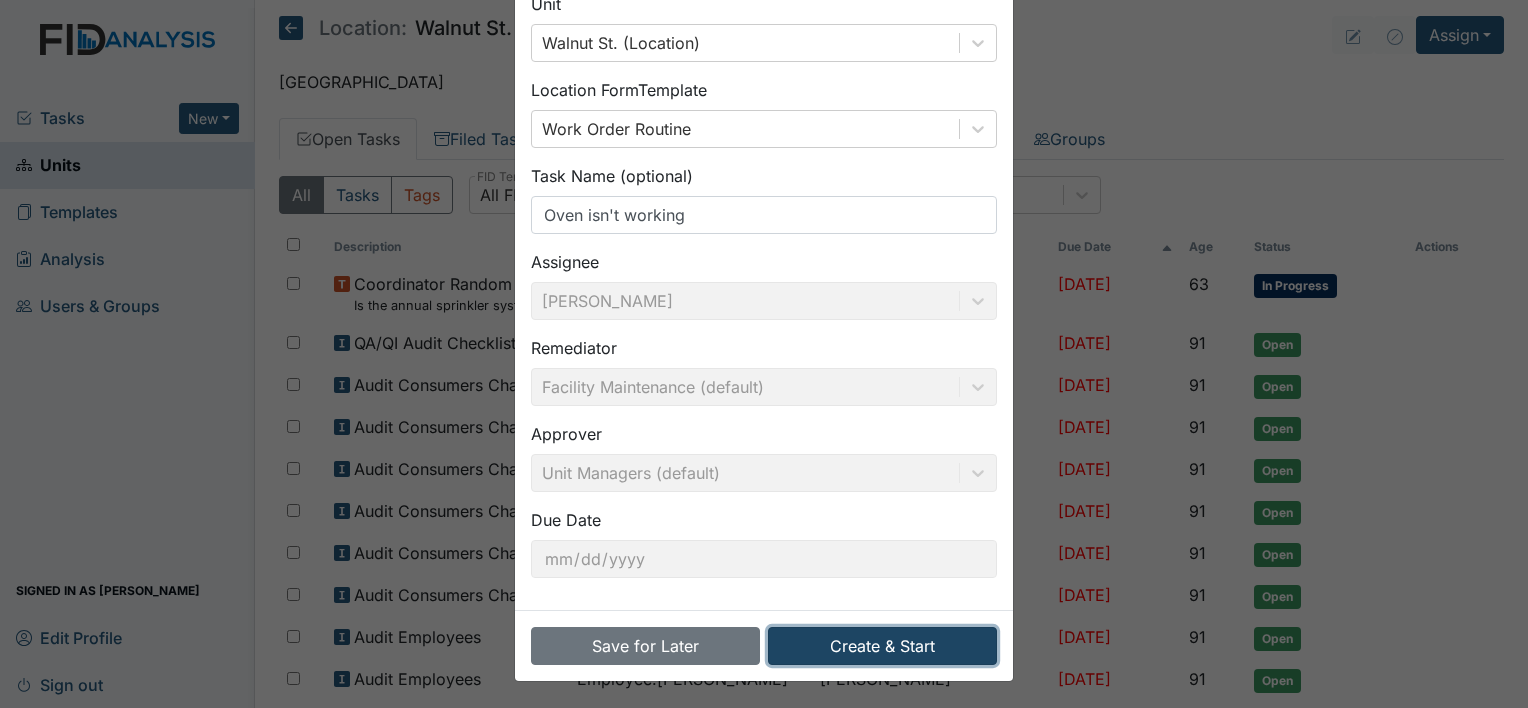click on "Create & Start" at bounding box center [882, 646] 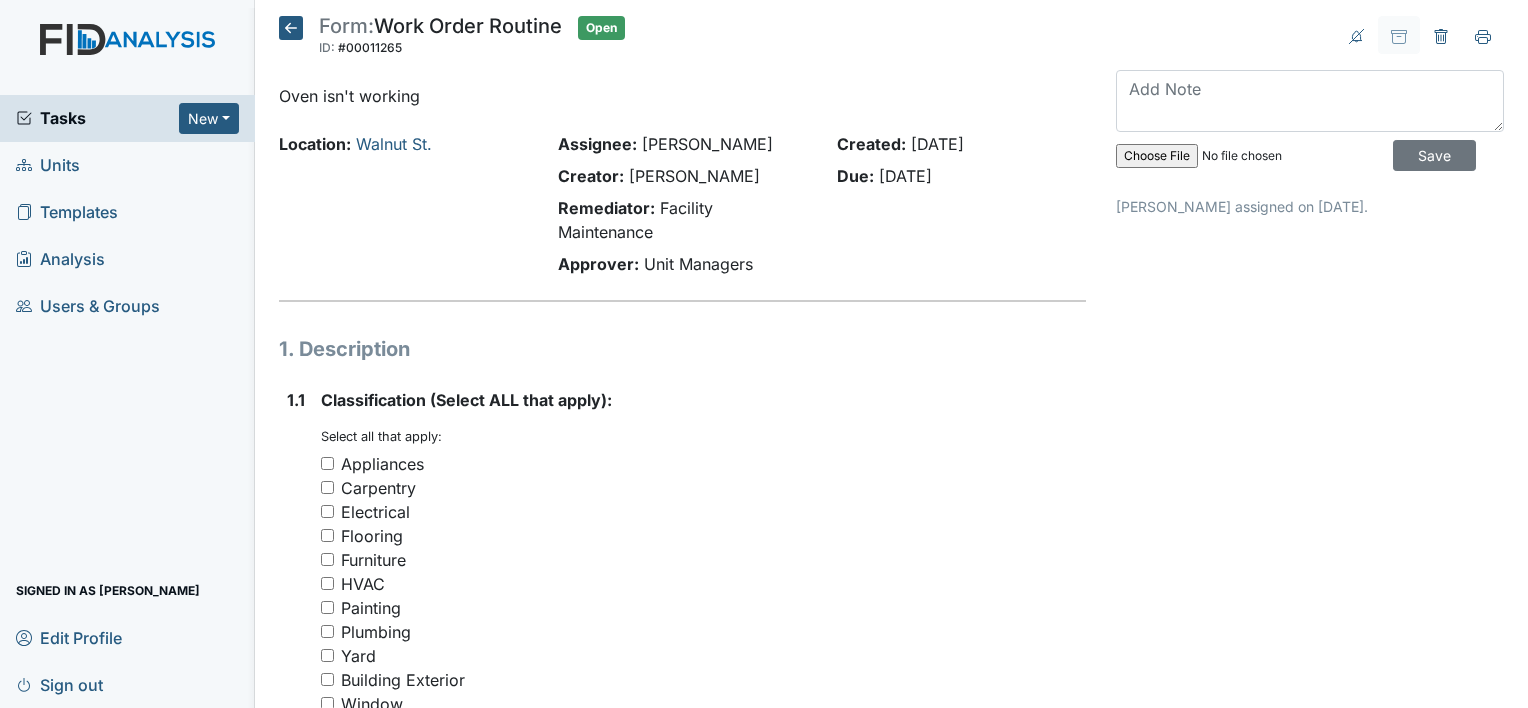 scroll, scrollTop: 0, scrollLeft: 0, axis: both 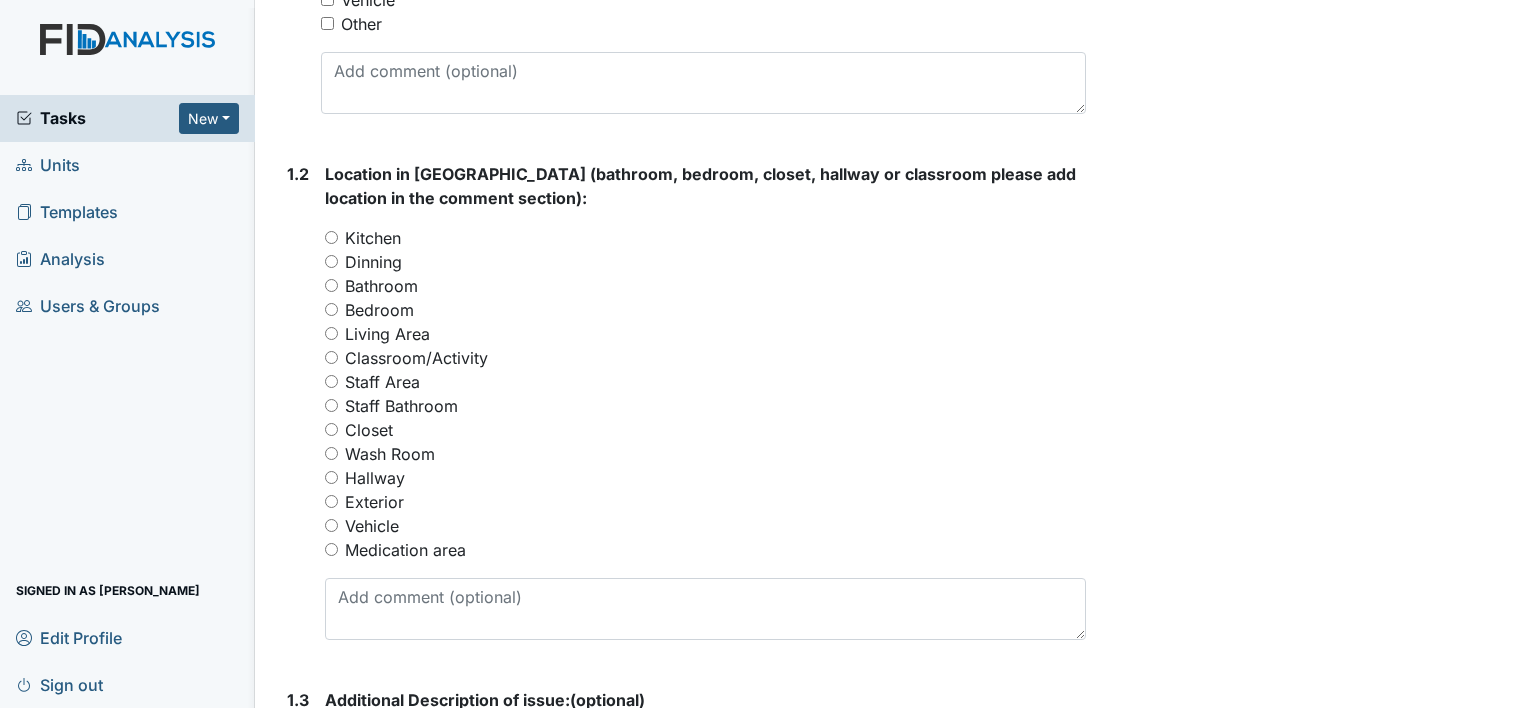 click on "Dinning" at bounding box center [331, 261] 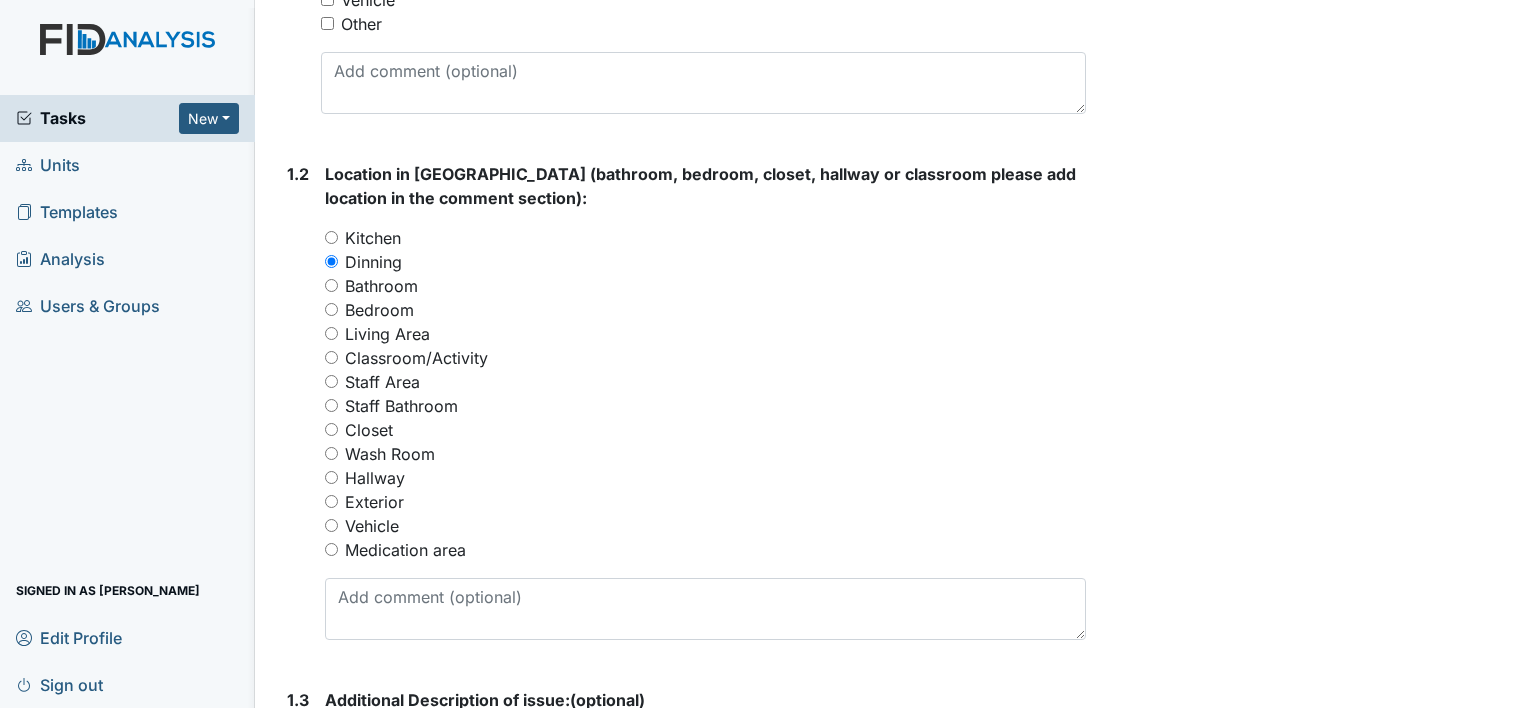 click on "Kitchen" at bounding box center (705, 238) 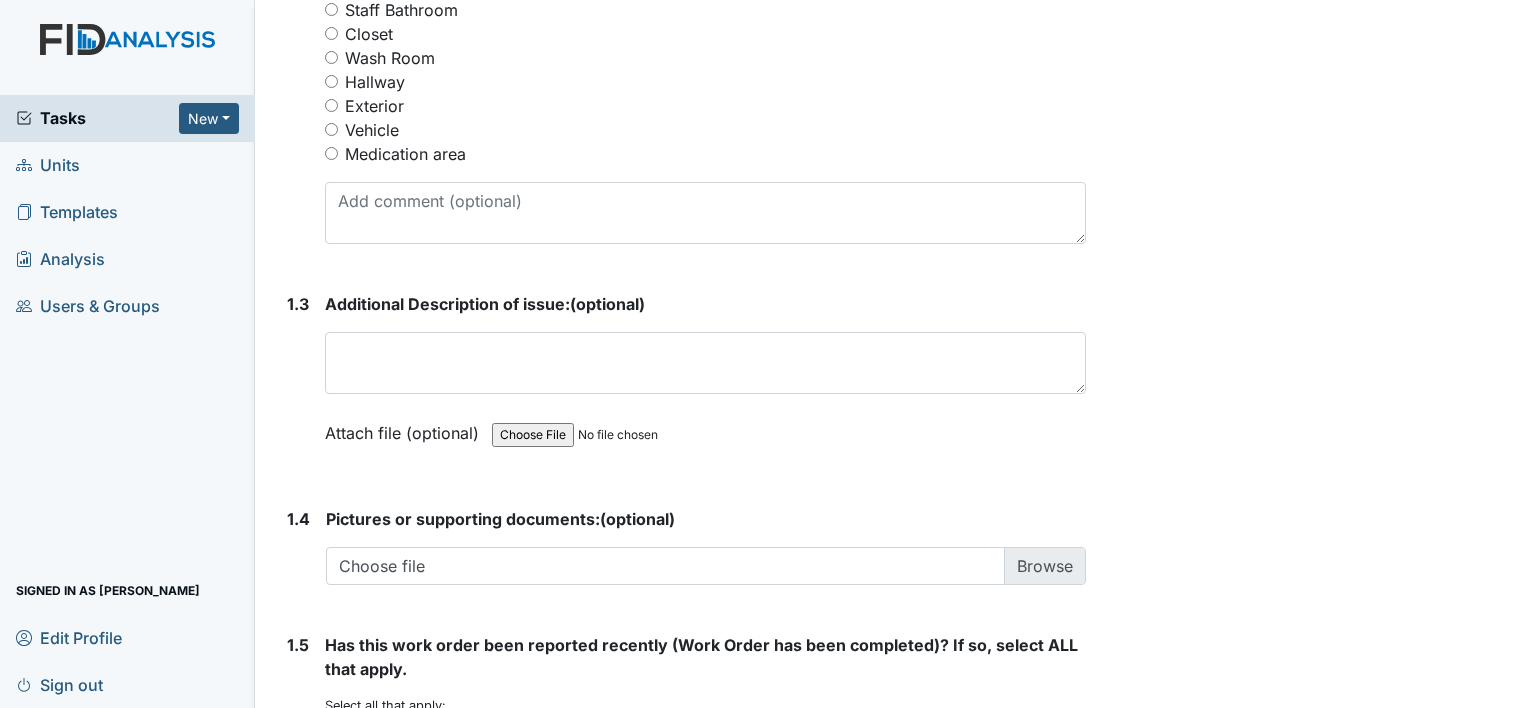 scroll, scrollTop: 1122, scrollLeft: 0, axis: vertical 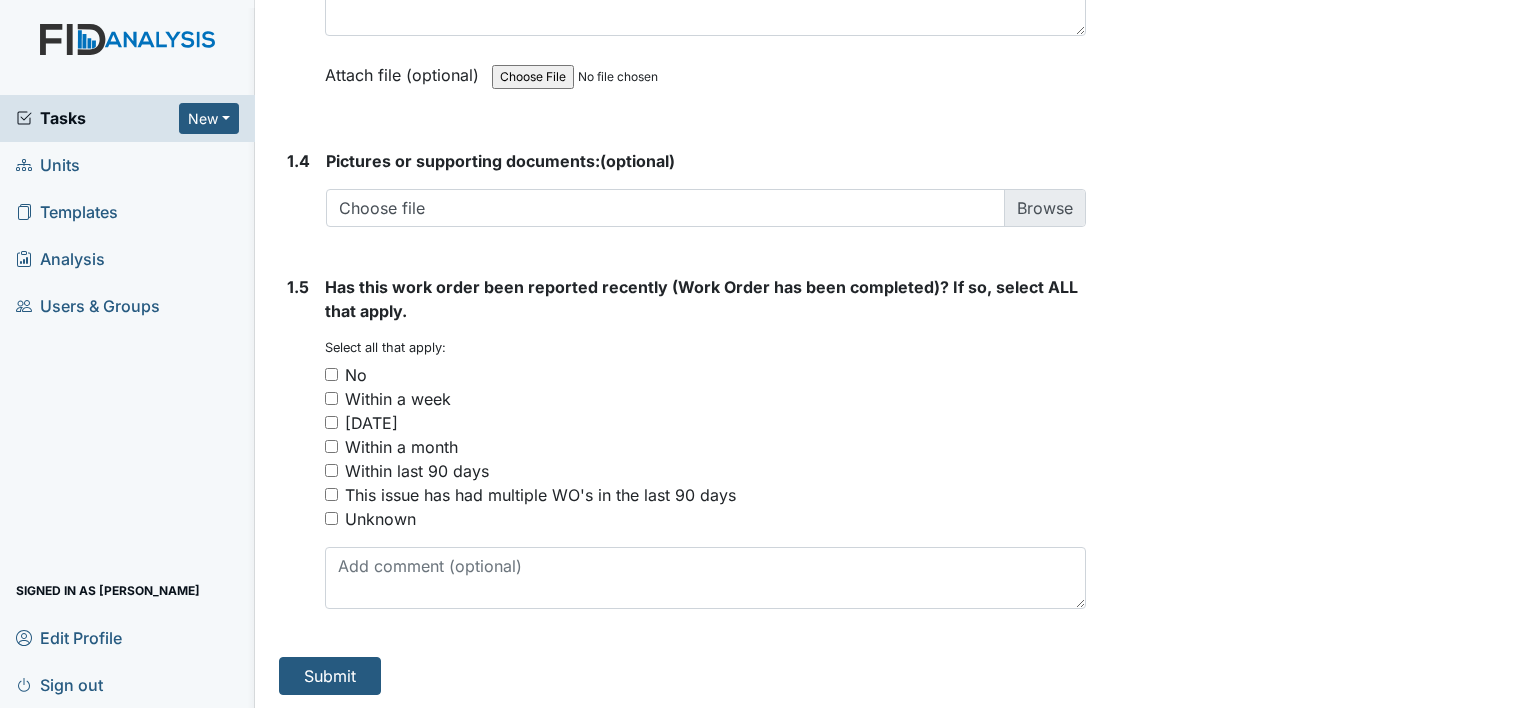click on "No" at bounding box center (705, 375) 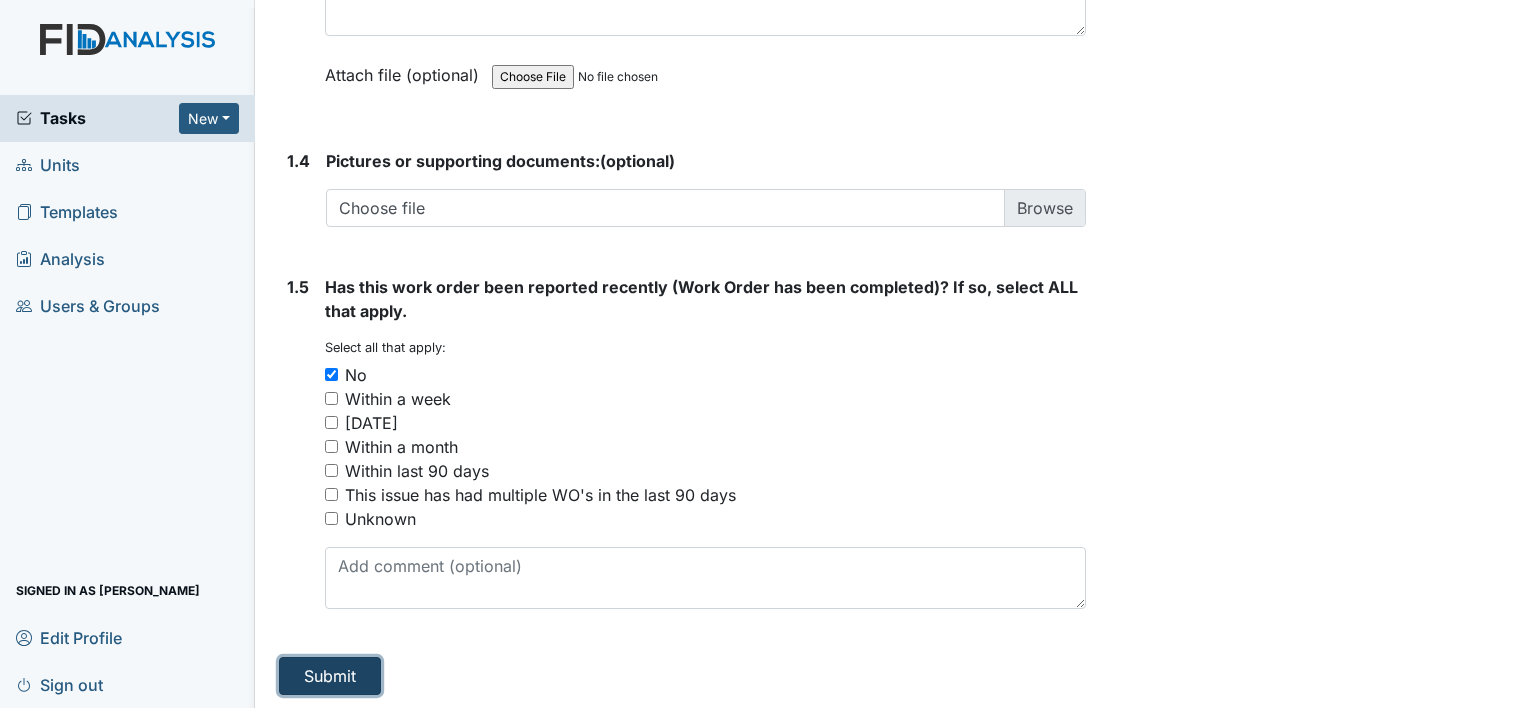 click on "Submit" at bounding box center [330, 676] 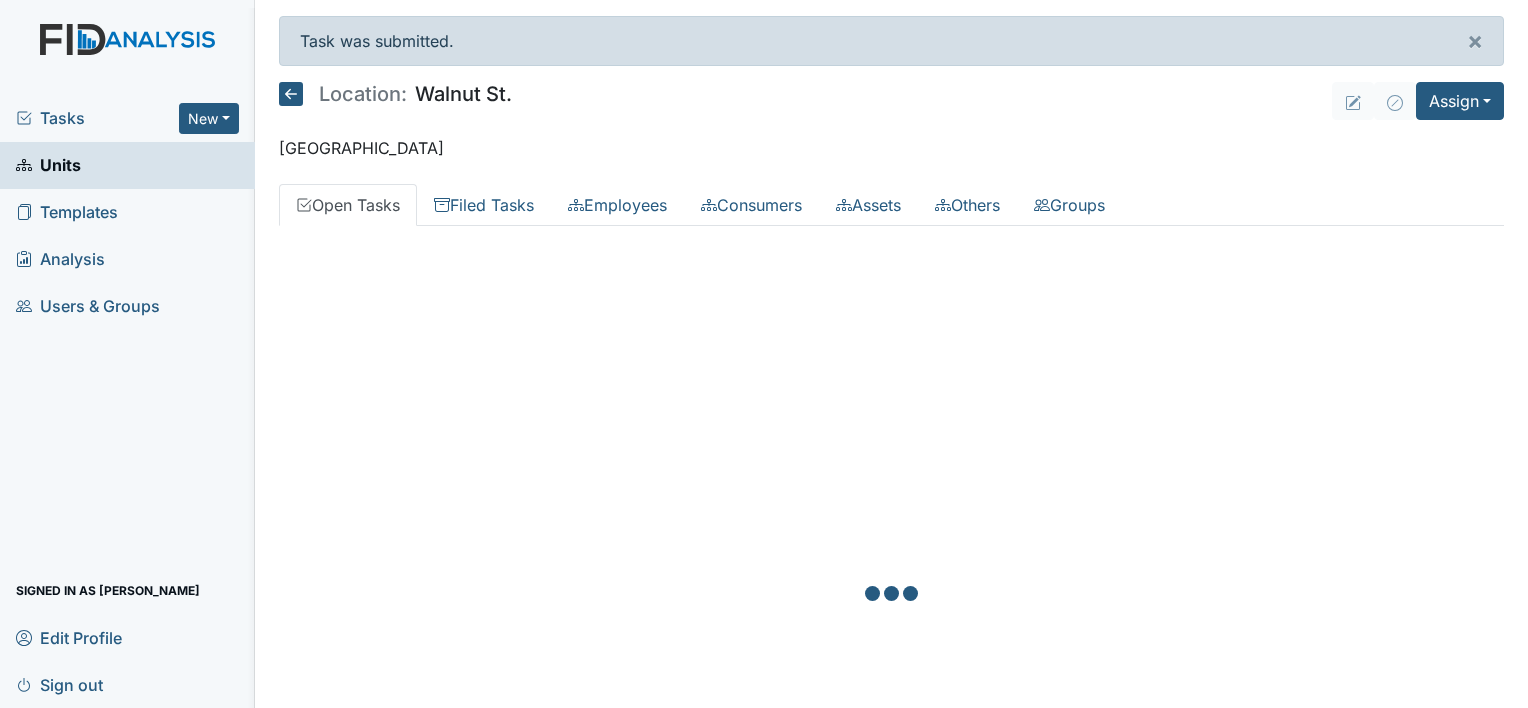 scroll, scrollTop: 0, scrollLeft: 0, axis: both 